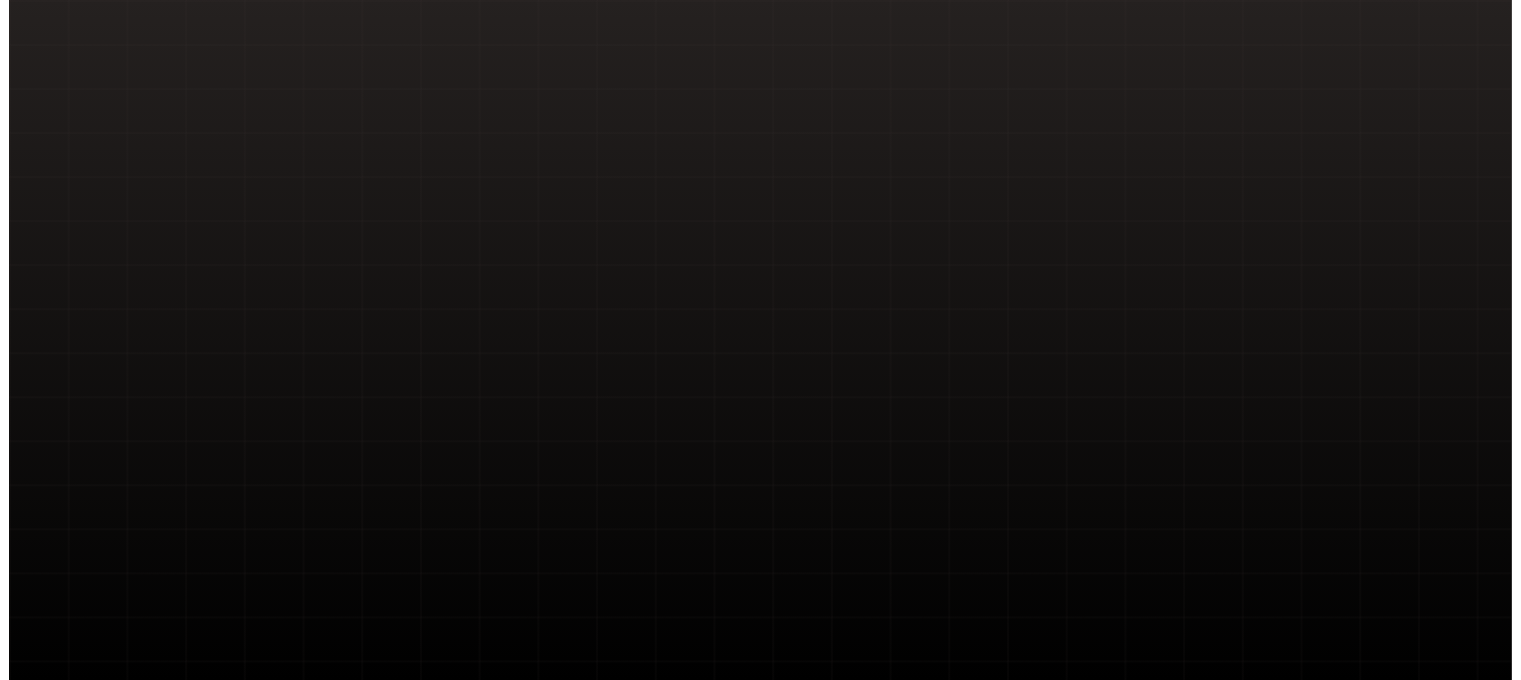 scroll, scrollTop: 0, scrollLeft: 0, axis: both 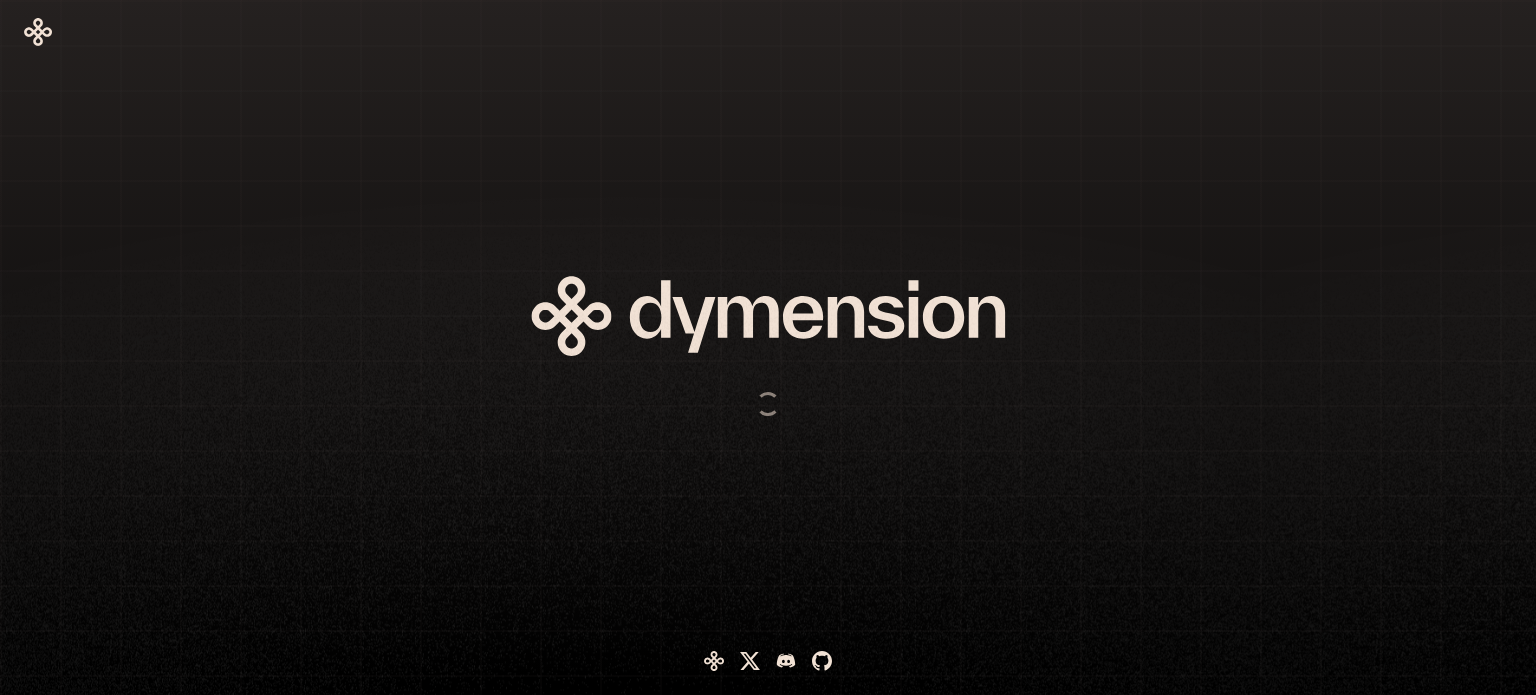 drag, startPoint x: 1048, startPoint y: 147, endPoint x: 1028, endPoint y: 136, distance: 22.825424 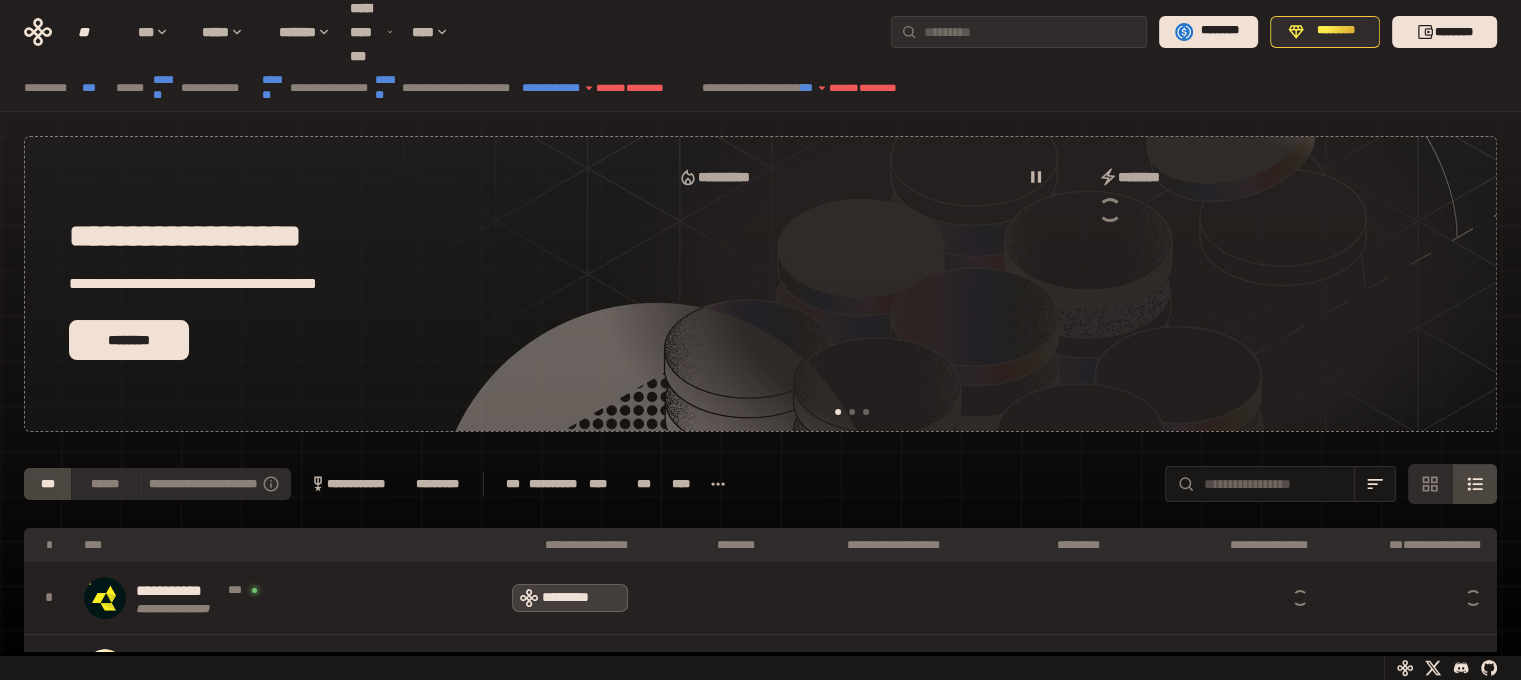 scroll, scrollTop: 0, scrollLeft: 16, axis: horizontal 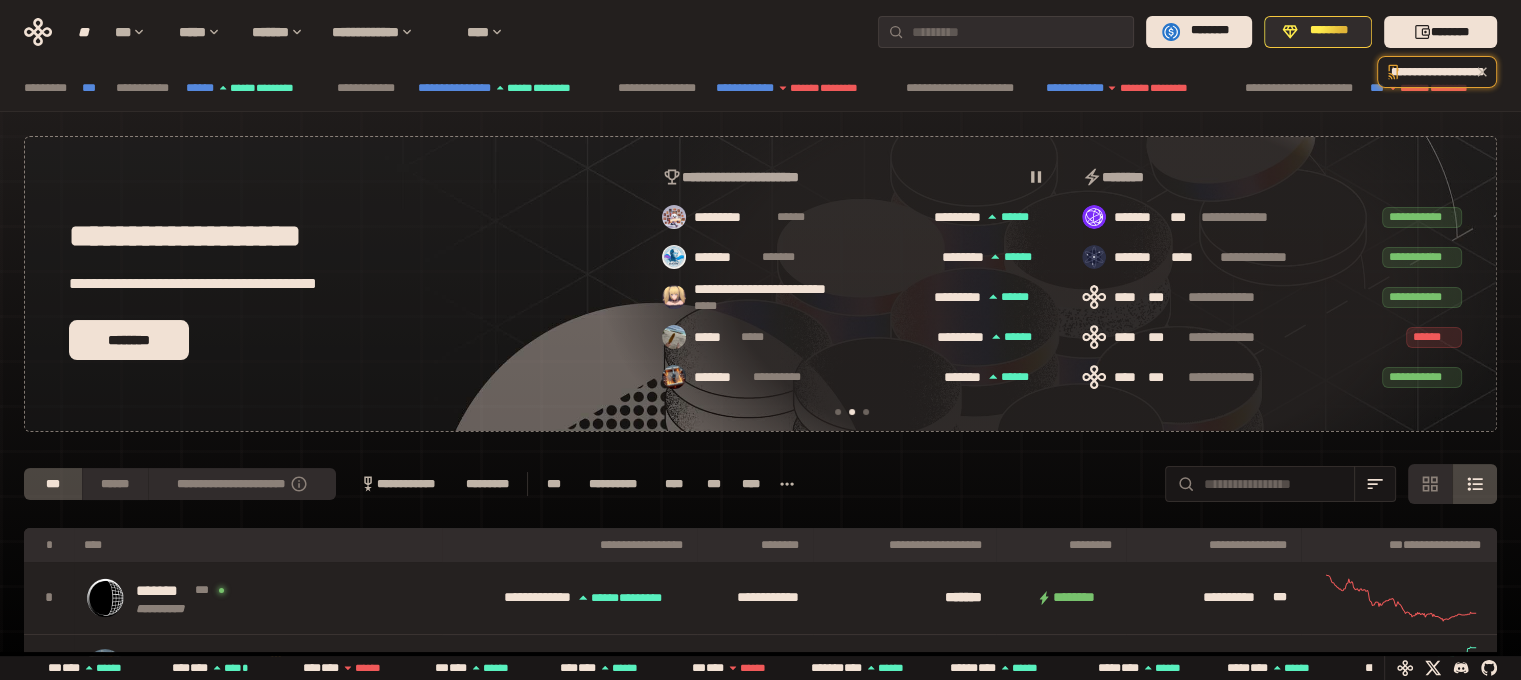 click at bounding box center (838, 412) 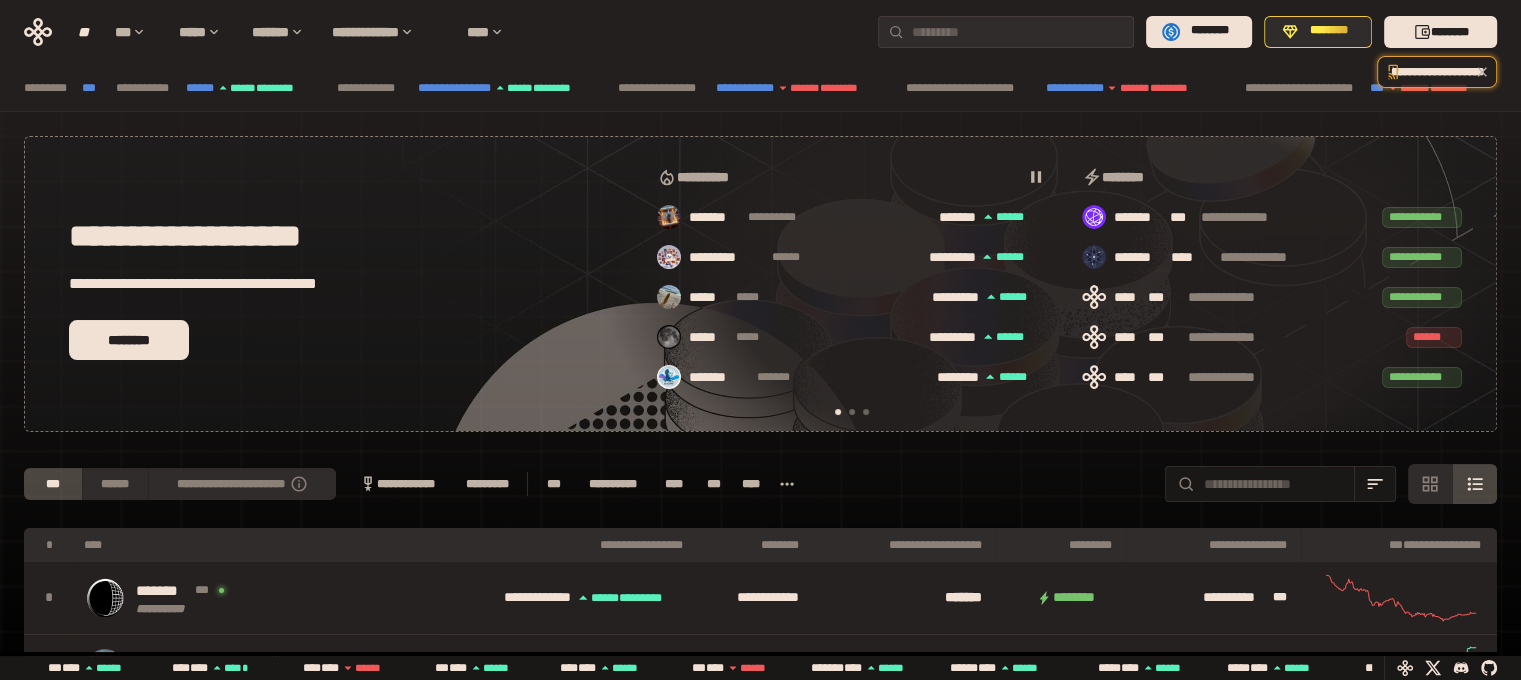 scroll, scrollTop: 0, scrollLeft: 16, axis: horizontal 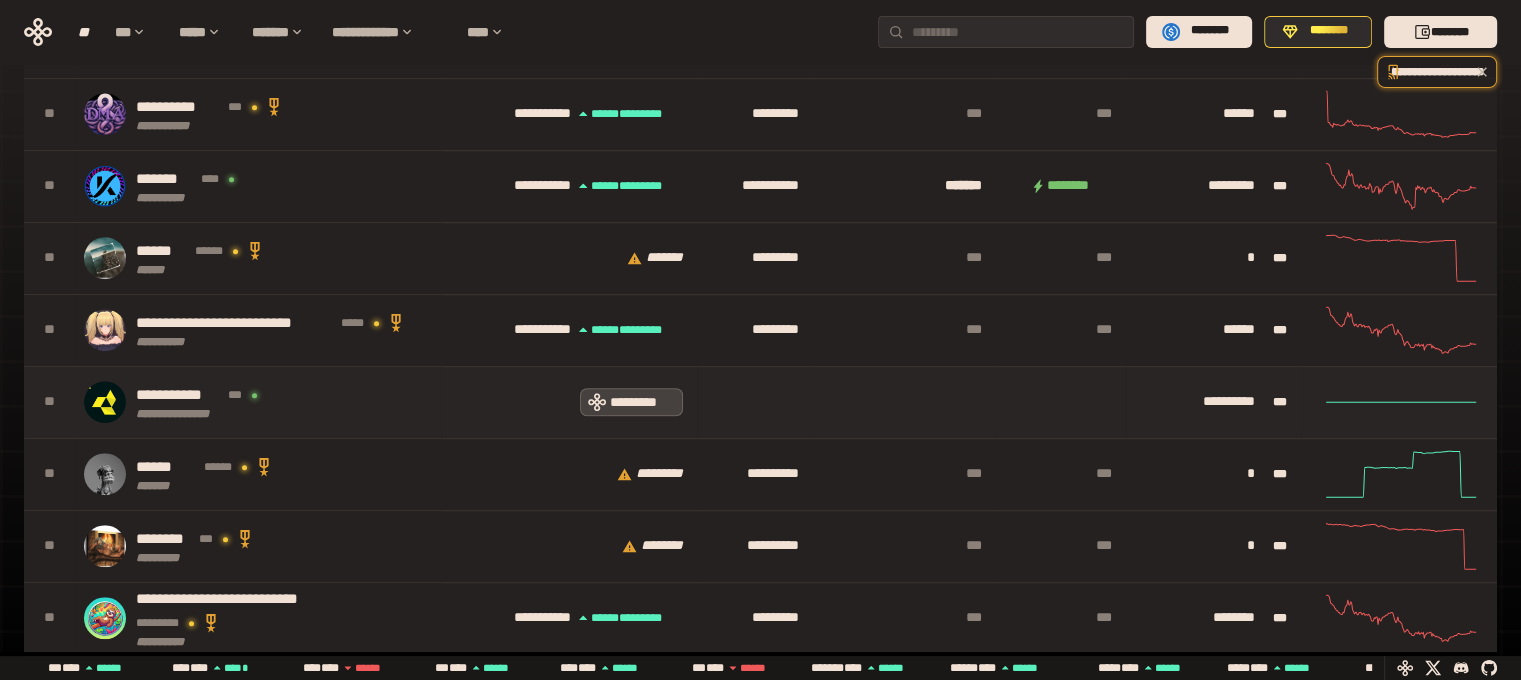 click on "**********" at bounding box center (1229, 401) 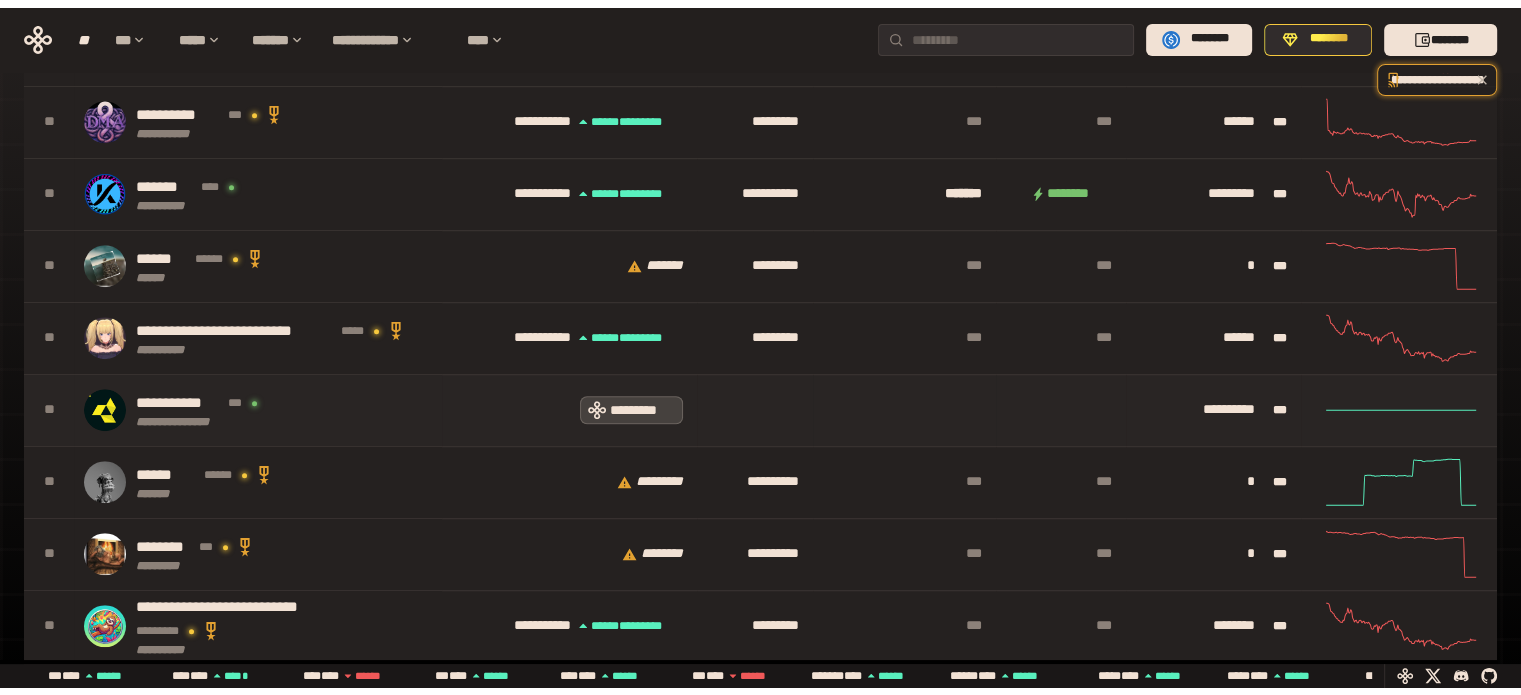 scroll, scrollTop: 0, scrollLeft: 0, axis: both 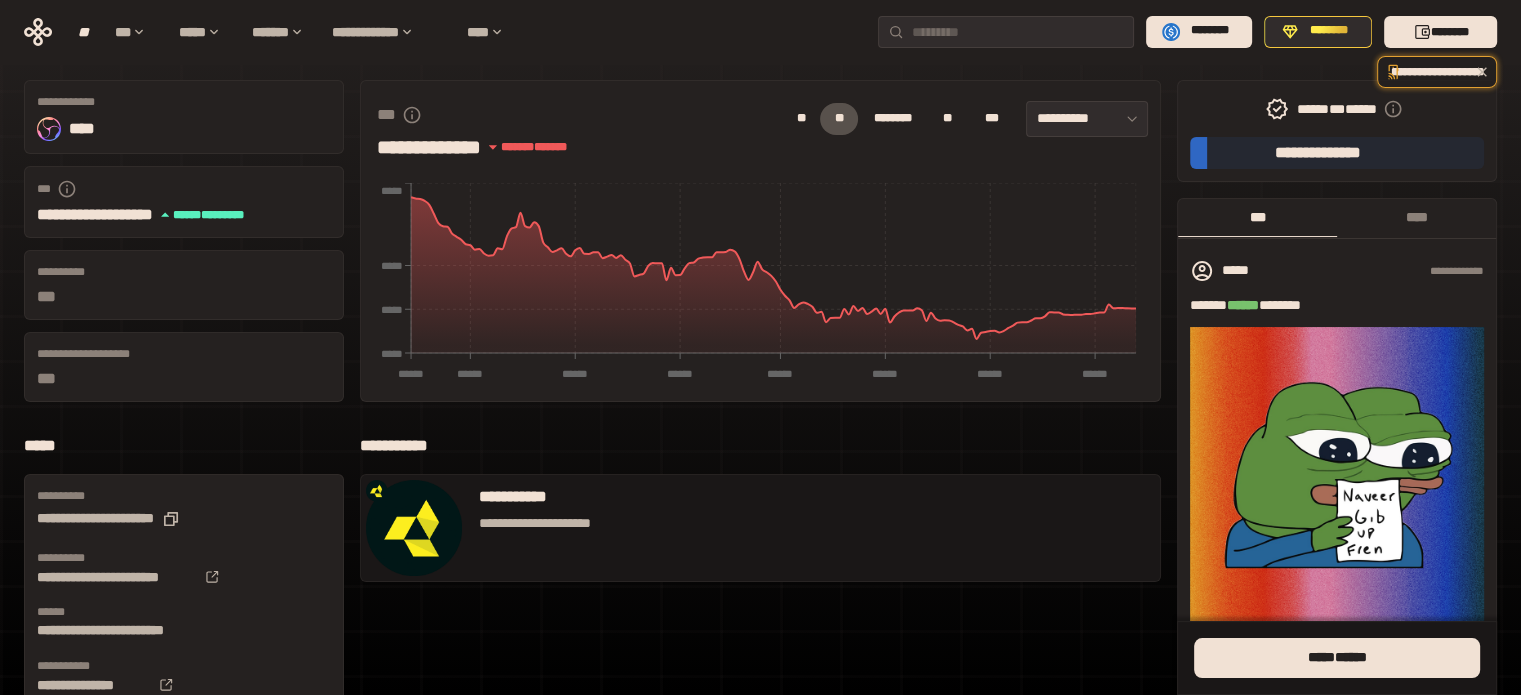 click on "****** *** ******" at bounding box center [1337, 109] 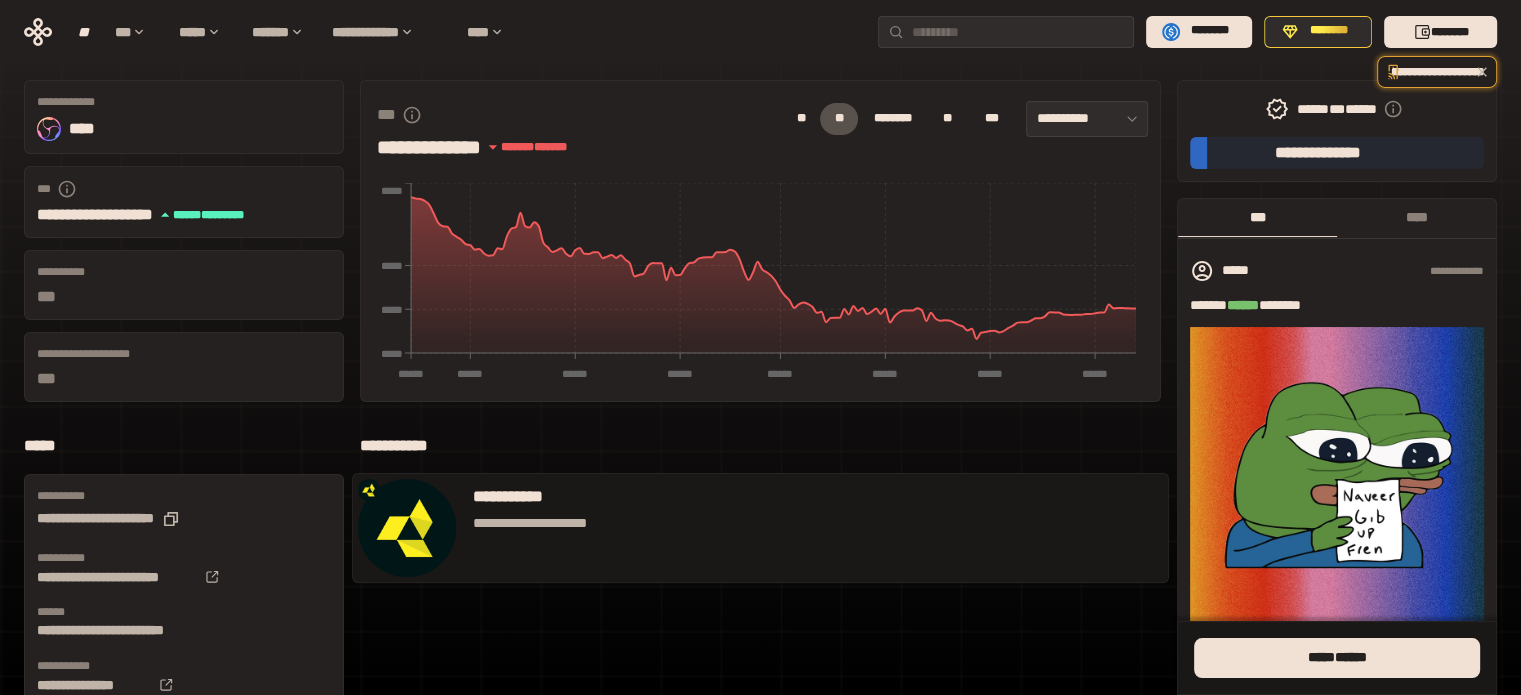click on "**********" at bounding box center [530, 523] 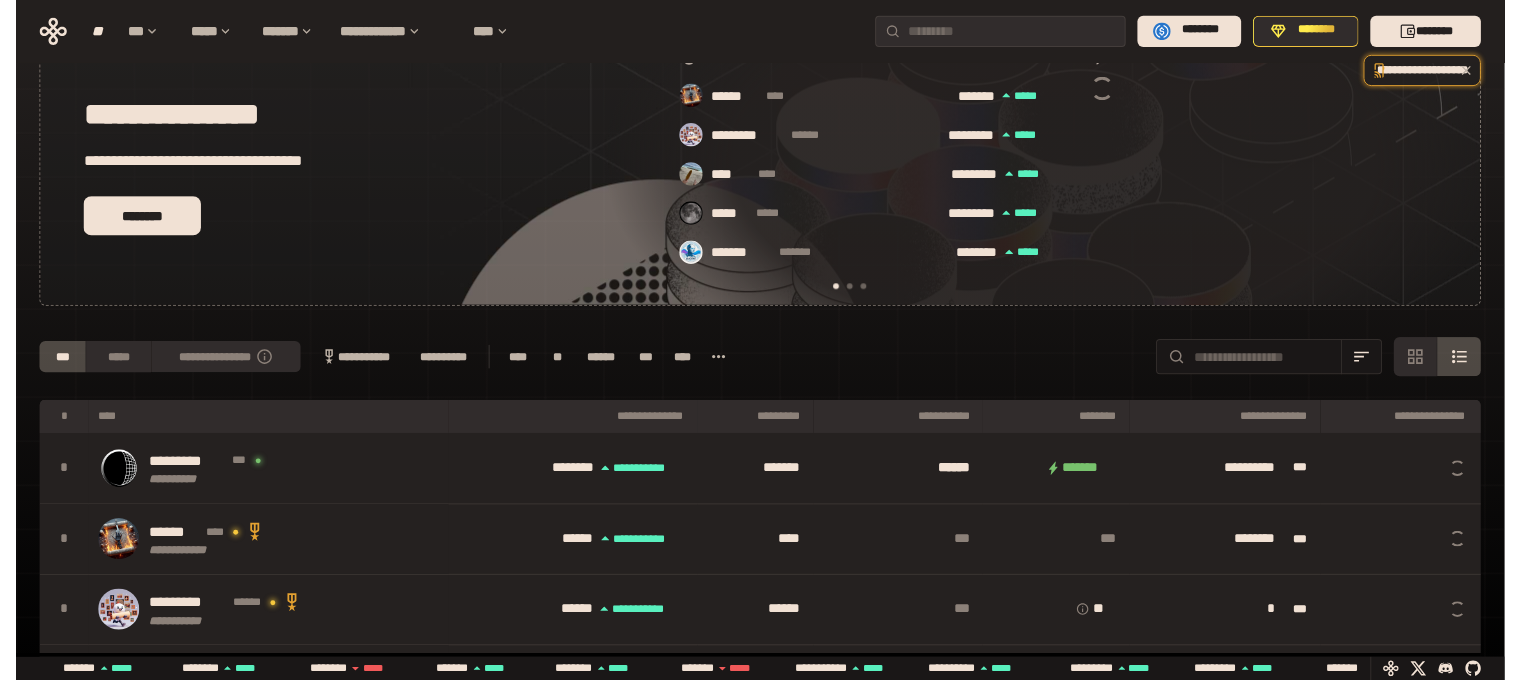 scroll, scrollTop: 286, scrollLeft: 0, axis: vertical 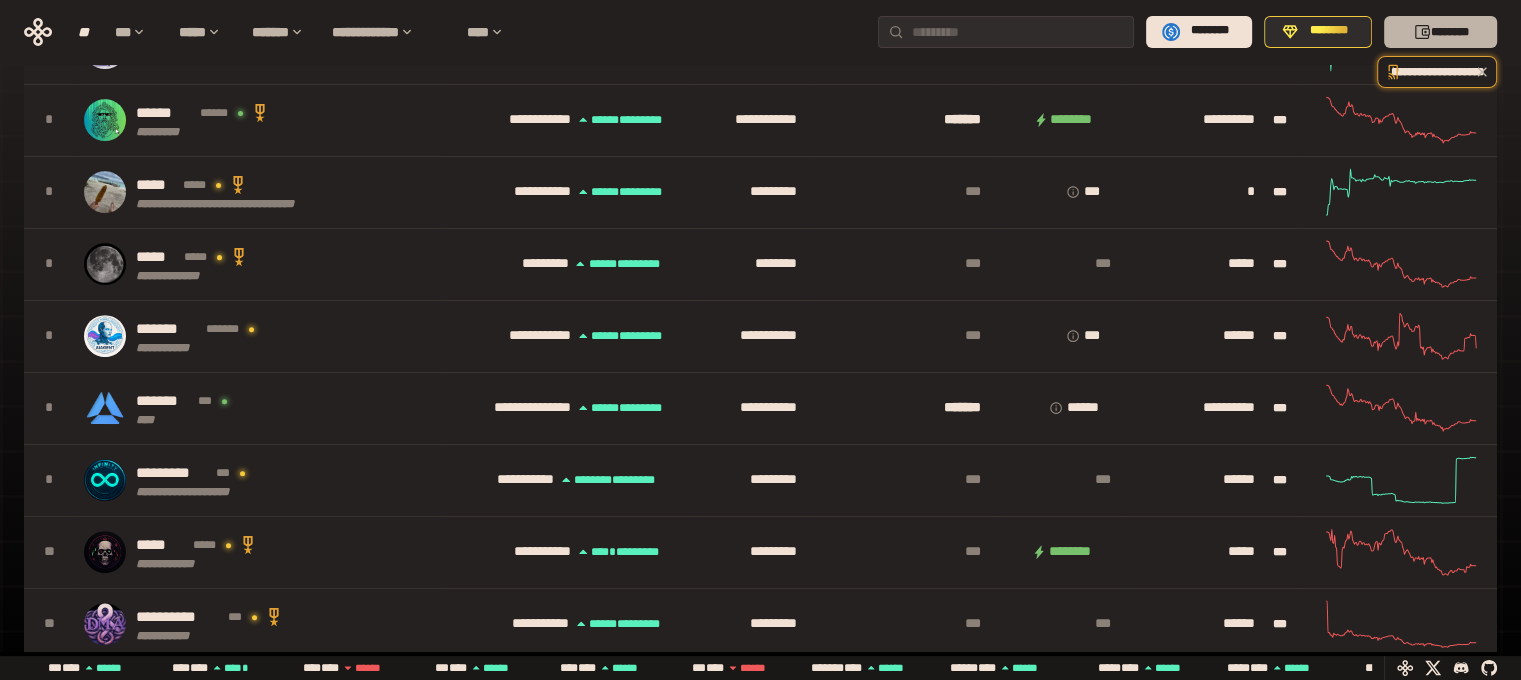 click on "********" at bounding box center [1440, 32] 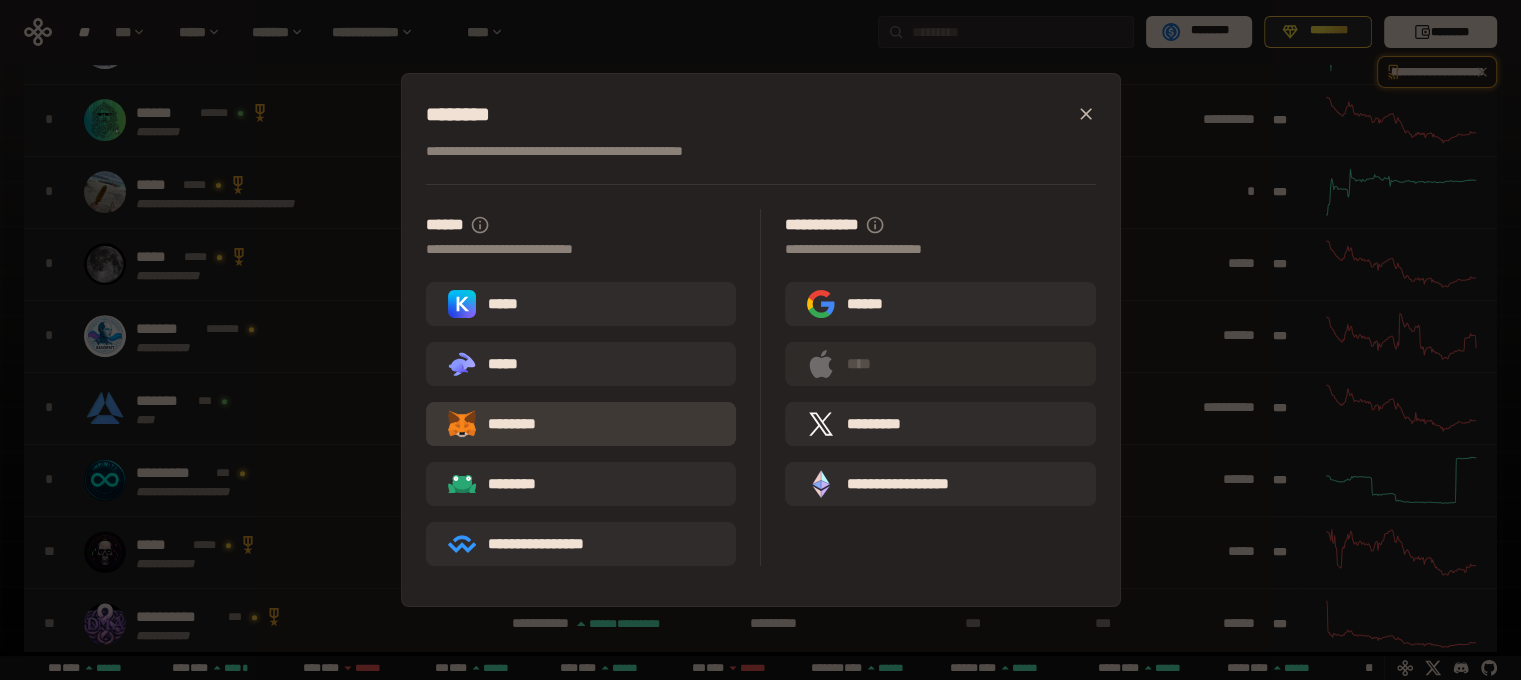 click on "********" at bounding box center [506, 424] 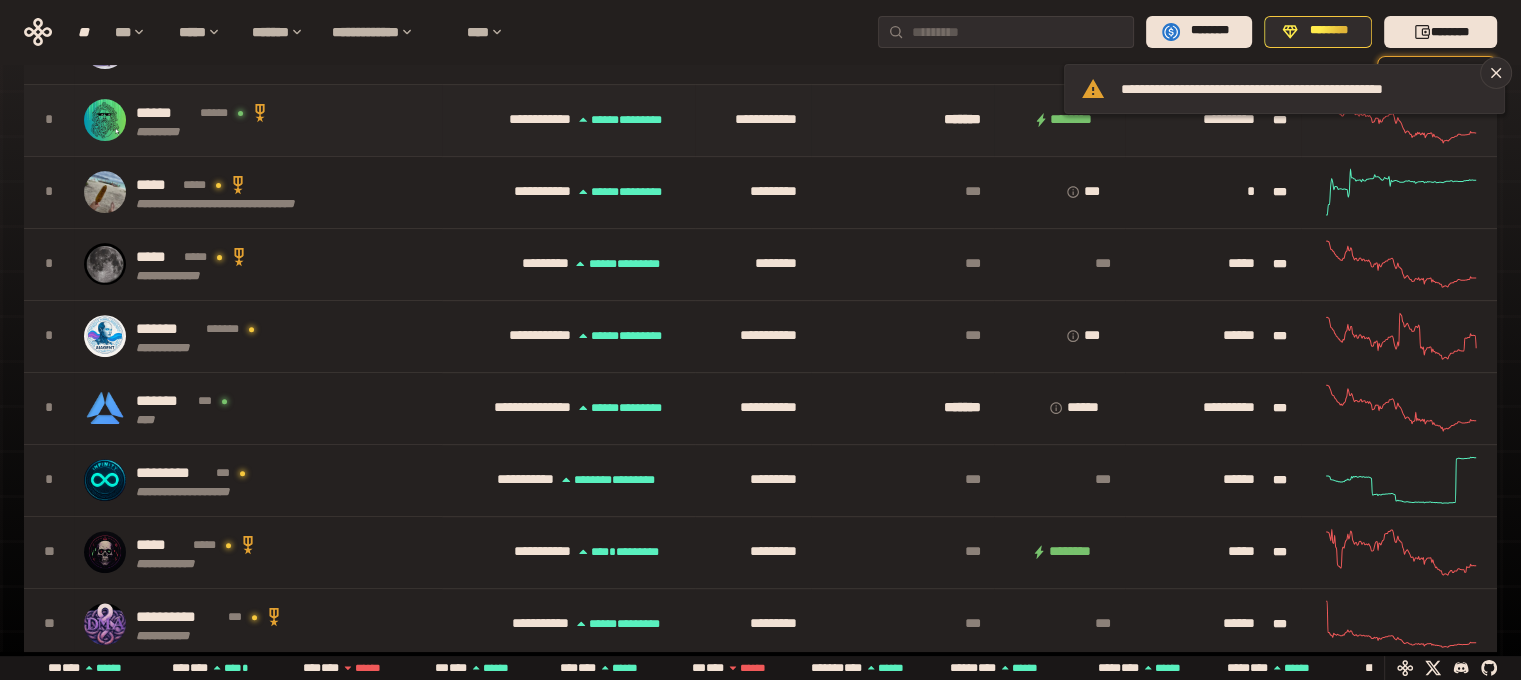 scroll, scrollTop: 0, scrollLeft: 436, axis: horizontal 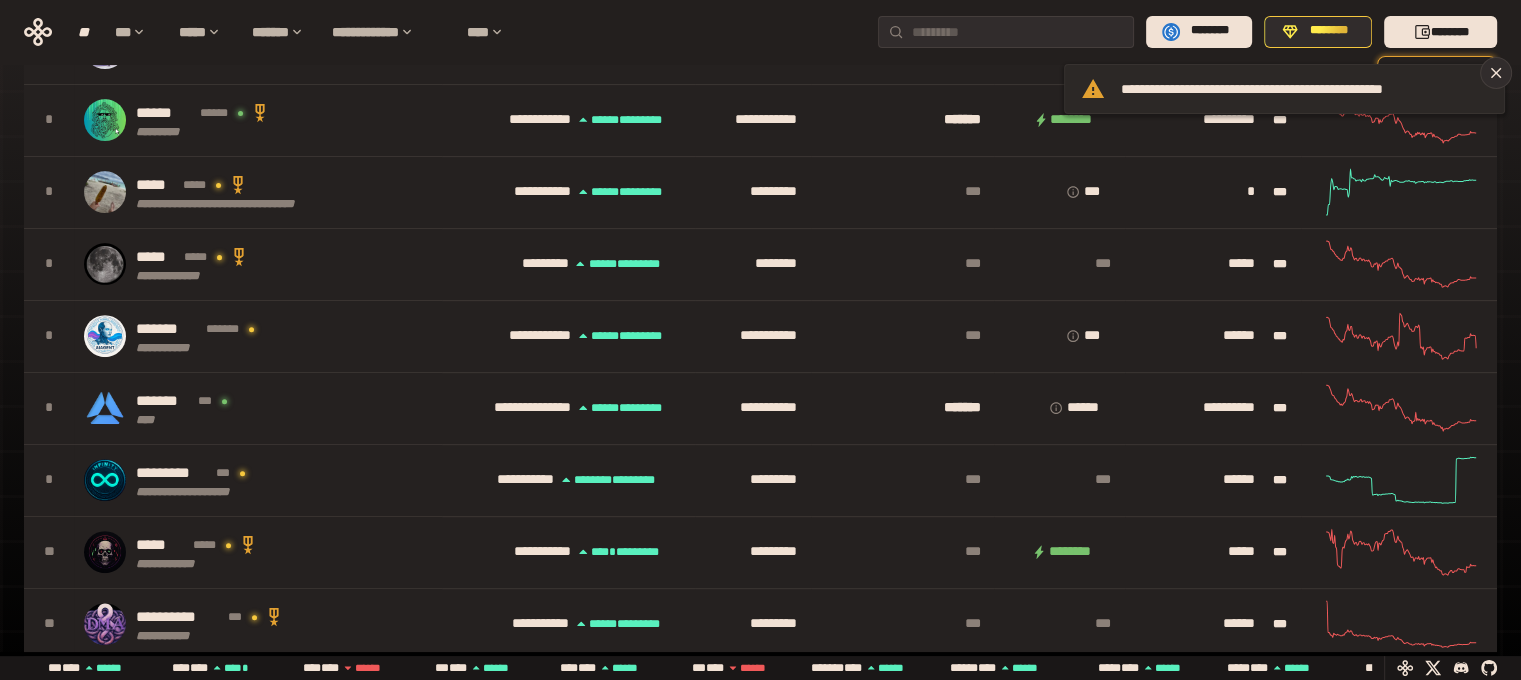 click on "**********" at bounding box center (1296, 89) 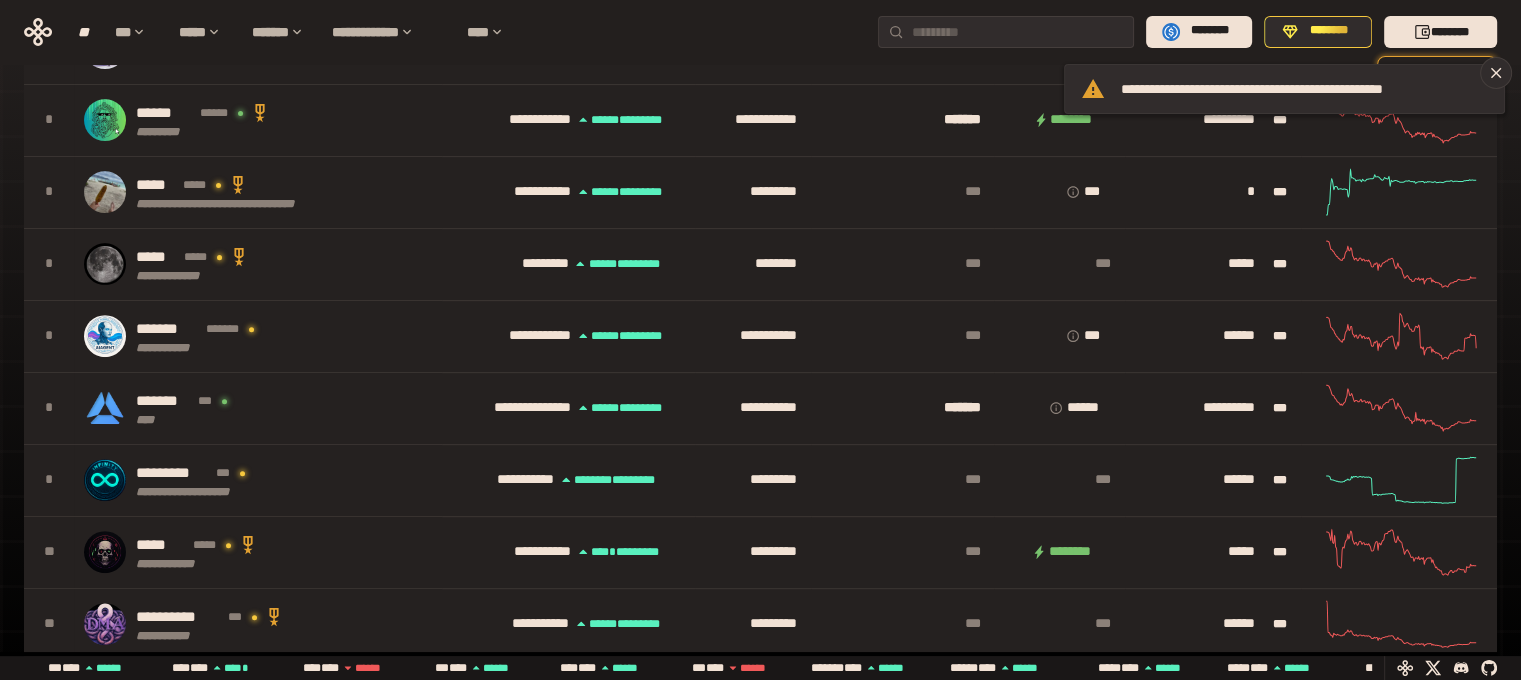 click on "**********" at bounding box center [760, 32] 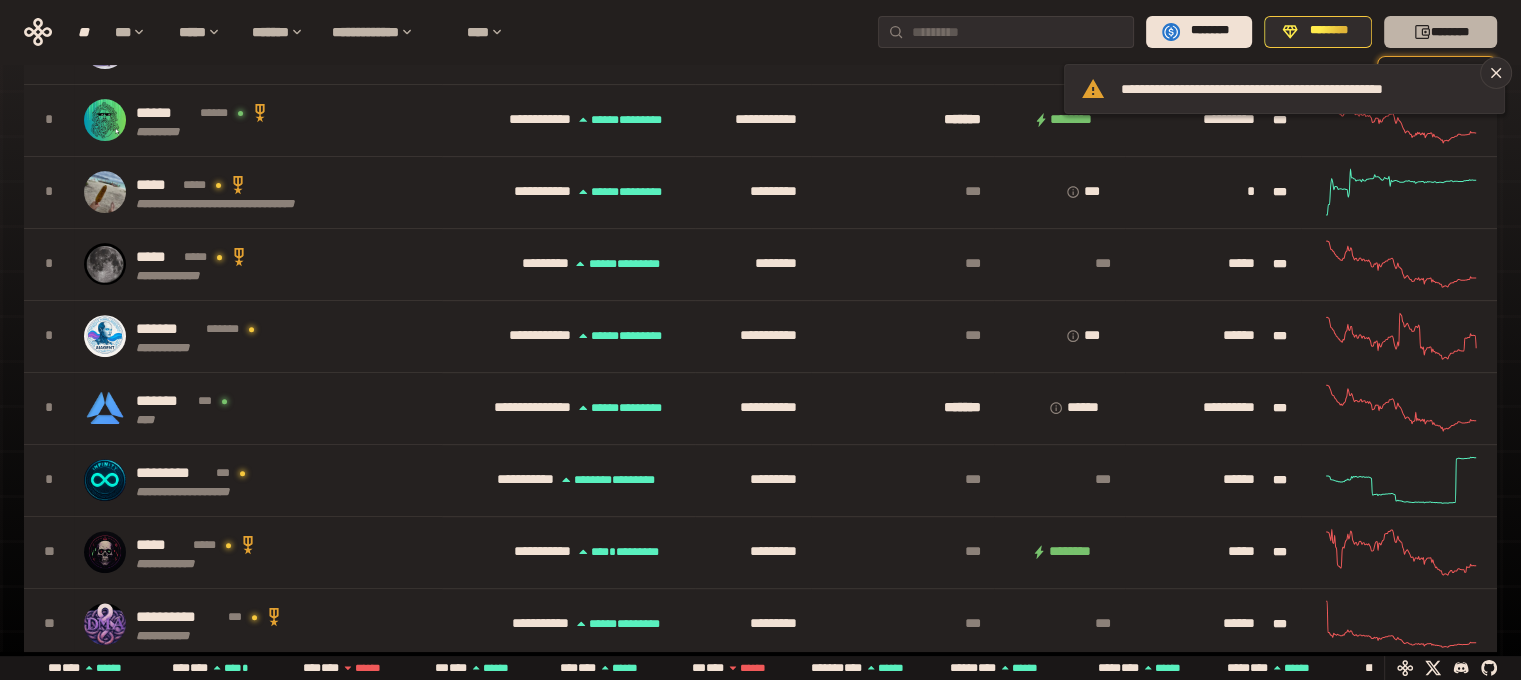 click on "********" at bounding box center (1440, 32) 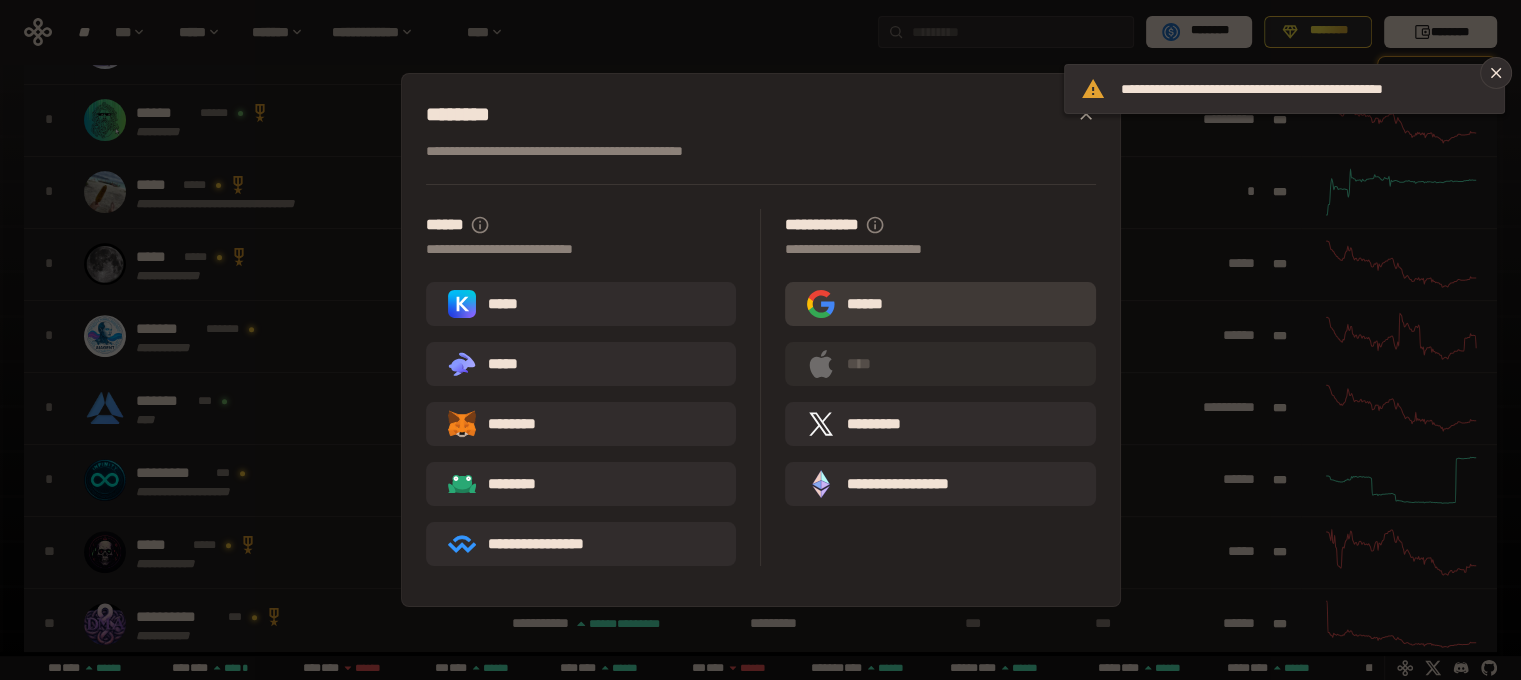 click on "******" at bounding box center (865, 303) 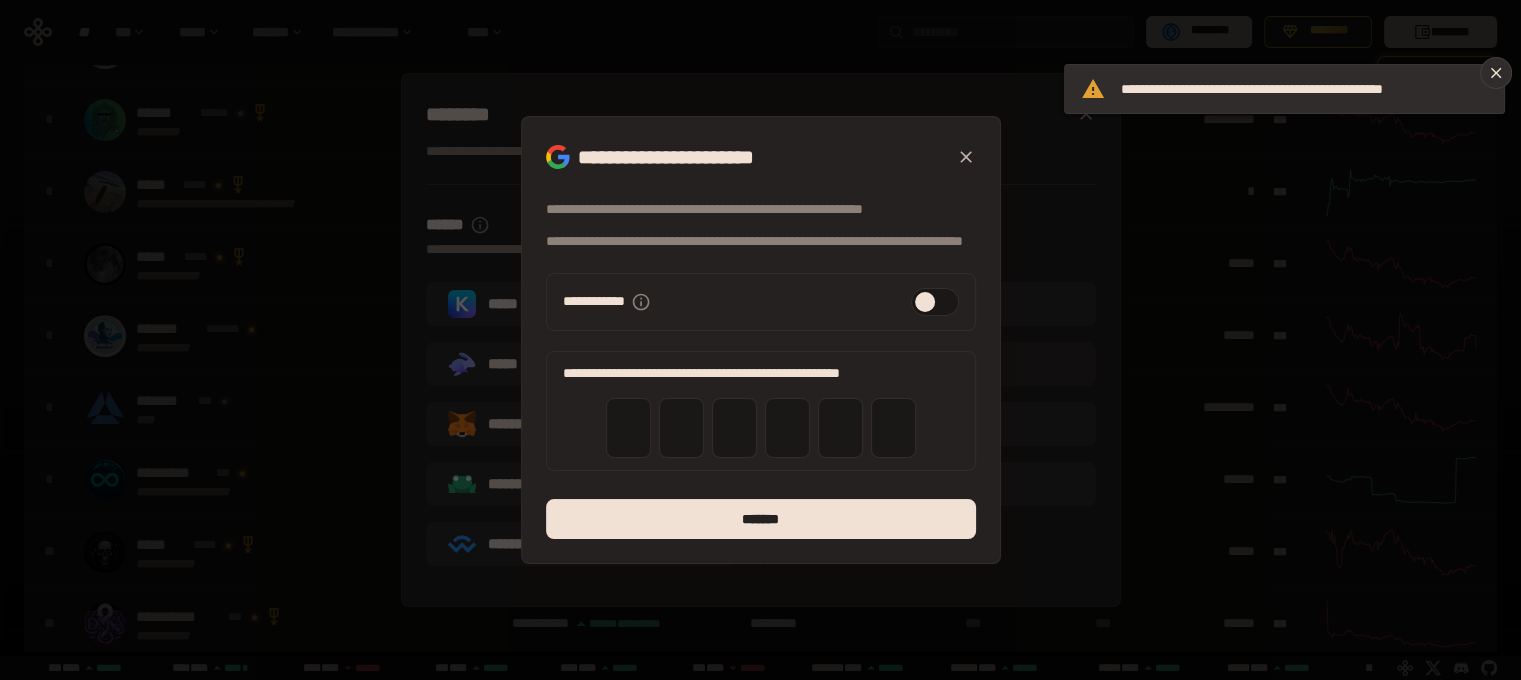 click at bounding box center [761, 428] 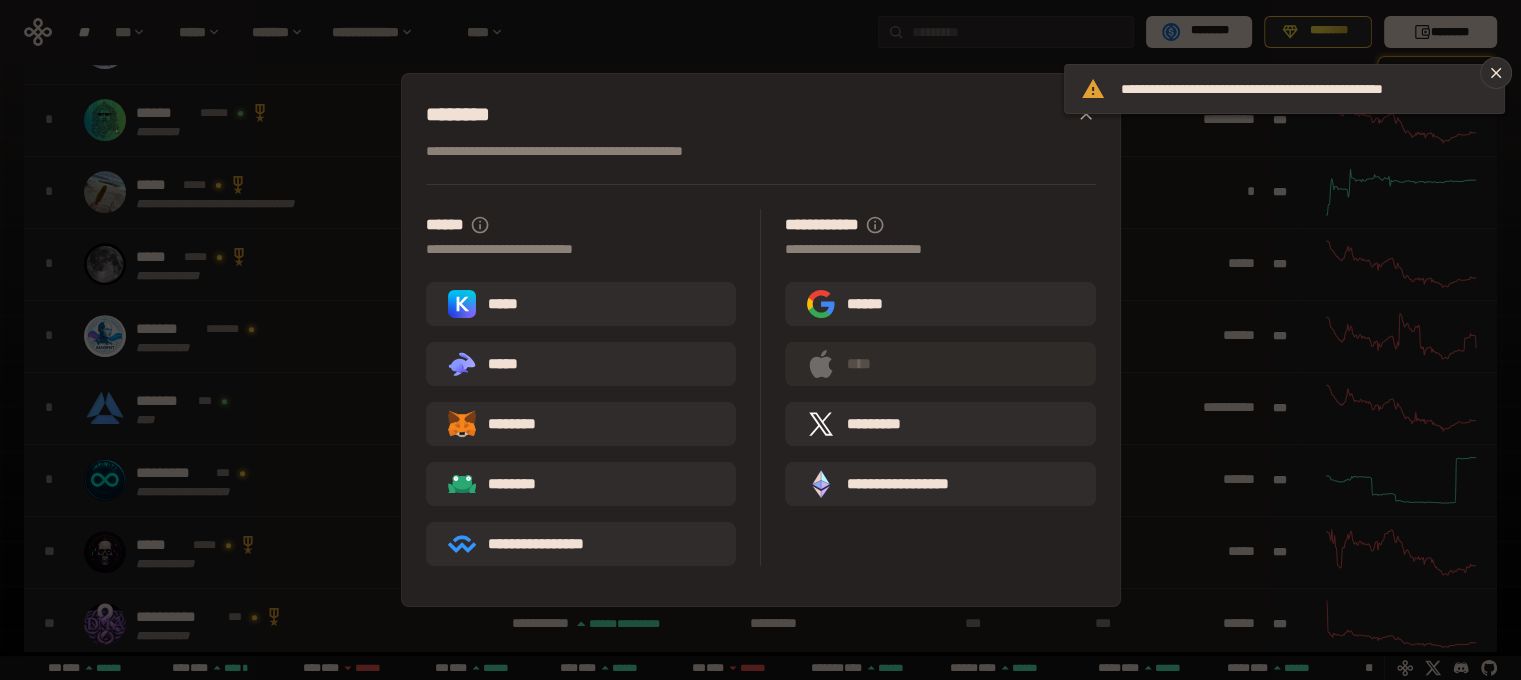 click 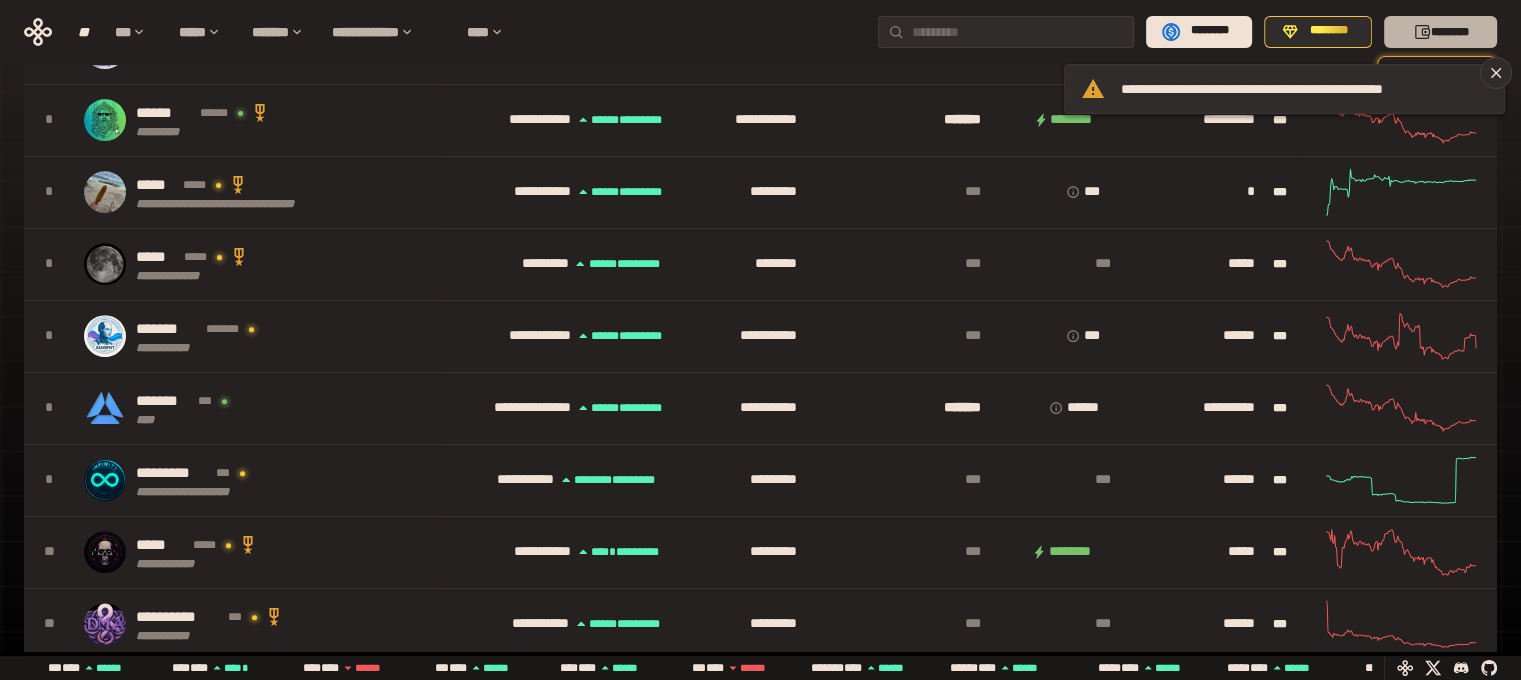 click on "********" at bounding box center [1440, 32] 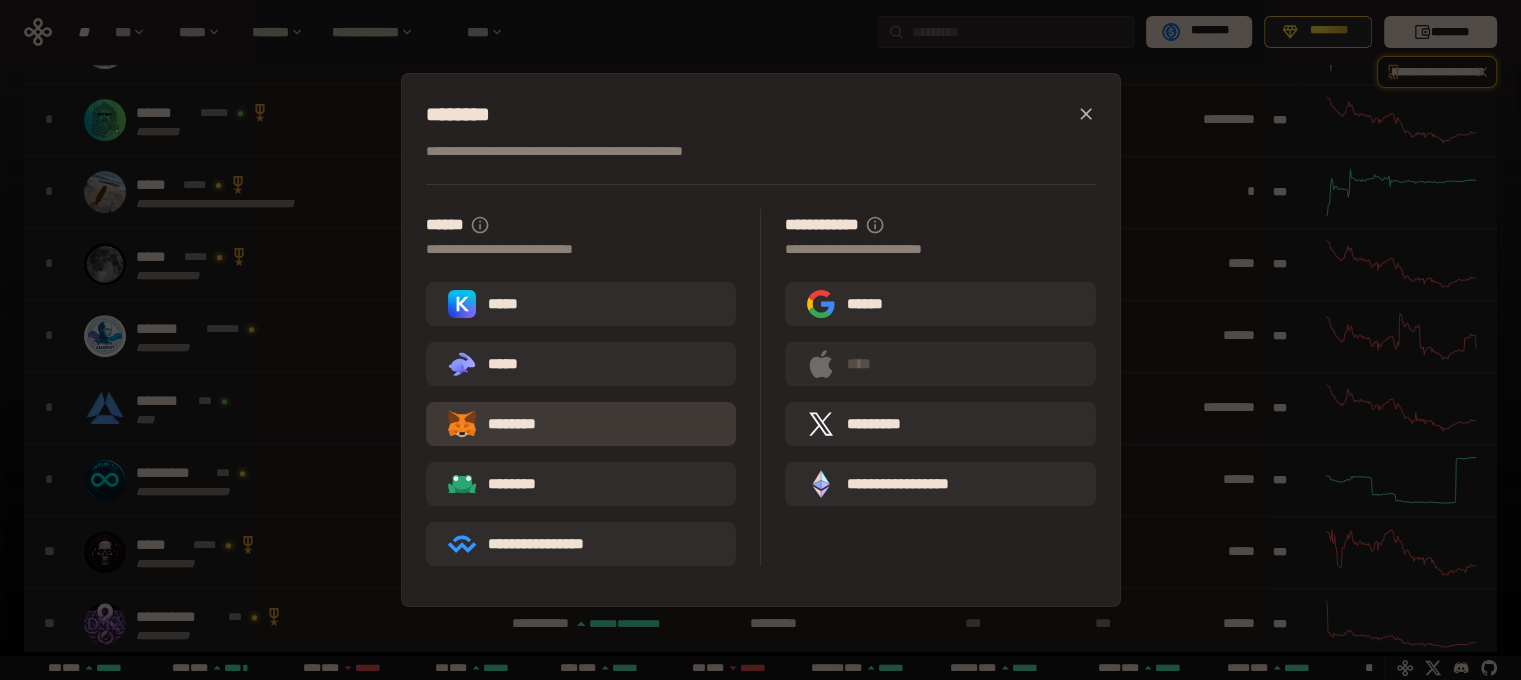 click on "********" at bounding box center [581, 424] 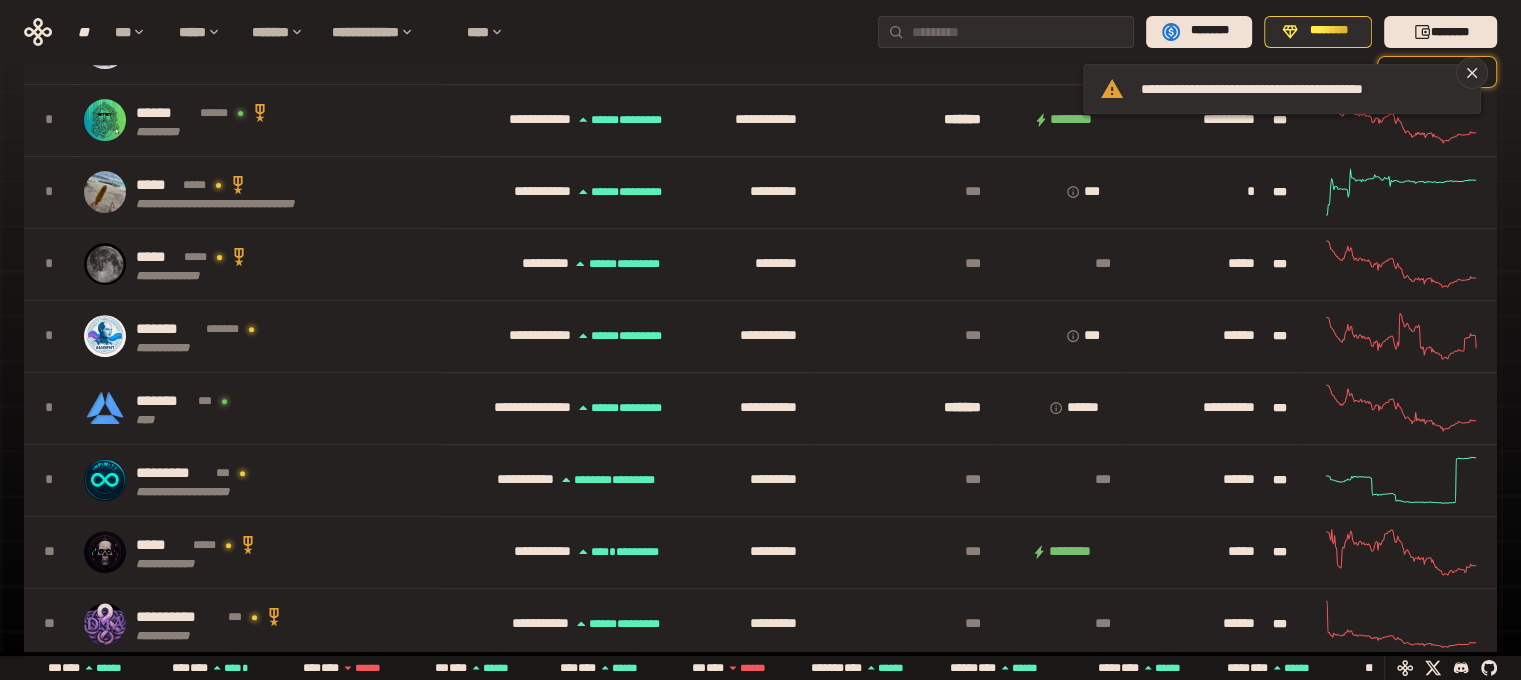 scroll, scrollTop: 0, scrollLeft: 436, axis: horizontal 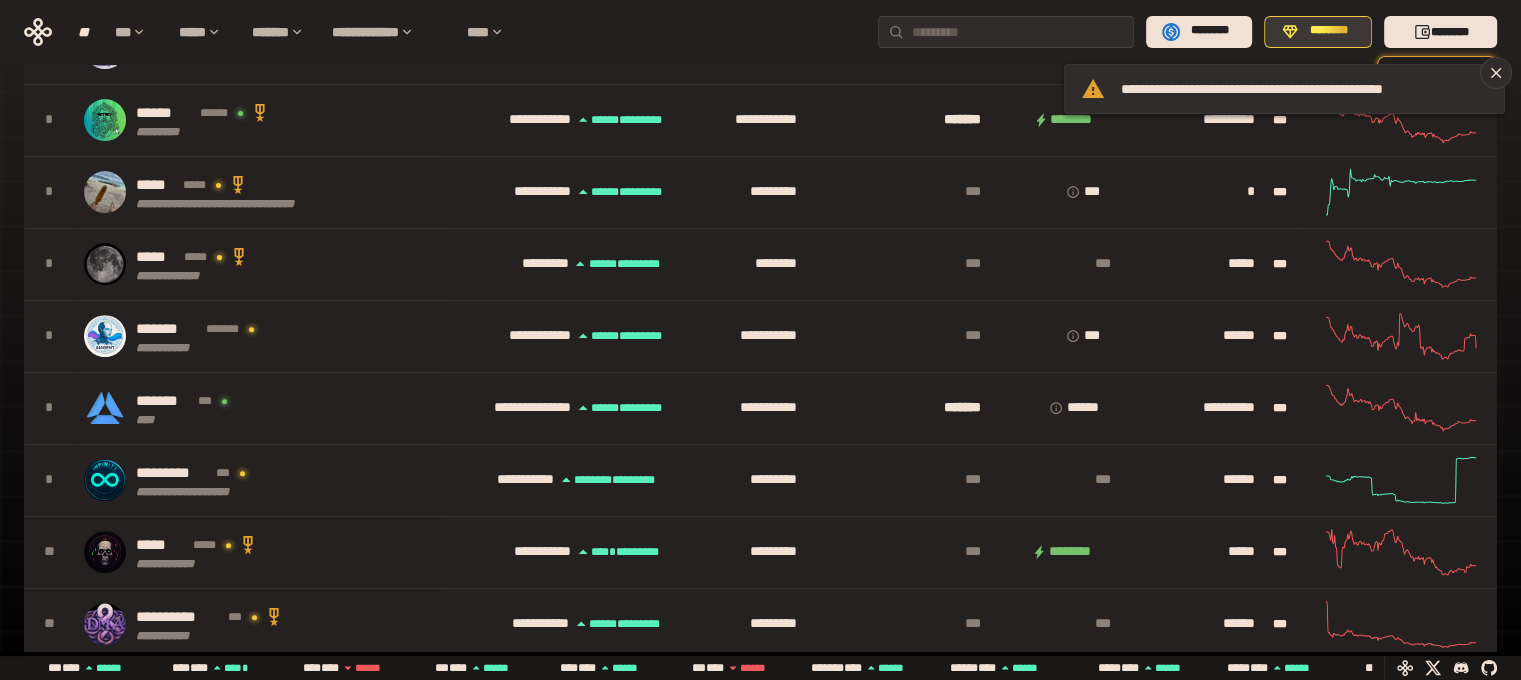 click on "********" at bounding box center (1329, 31) 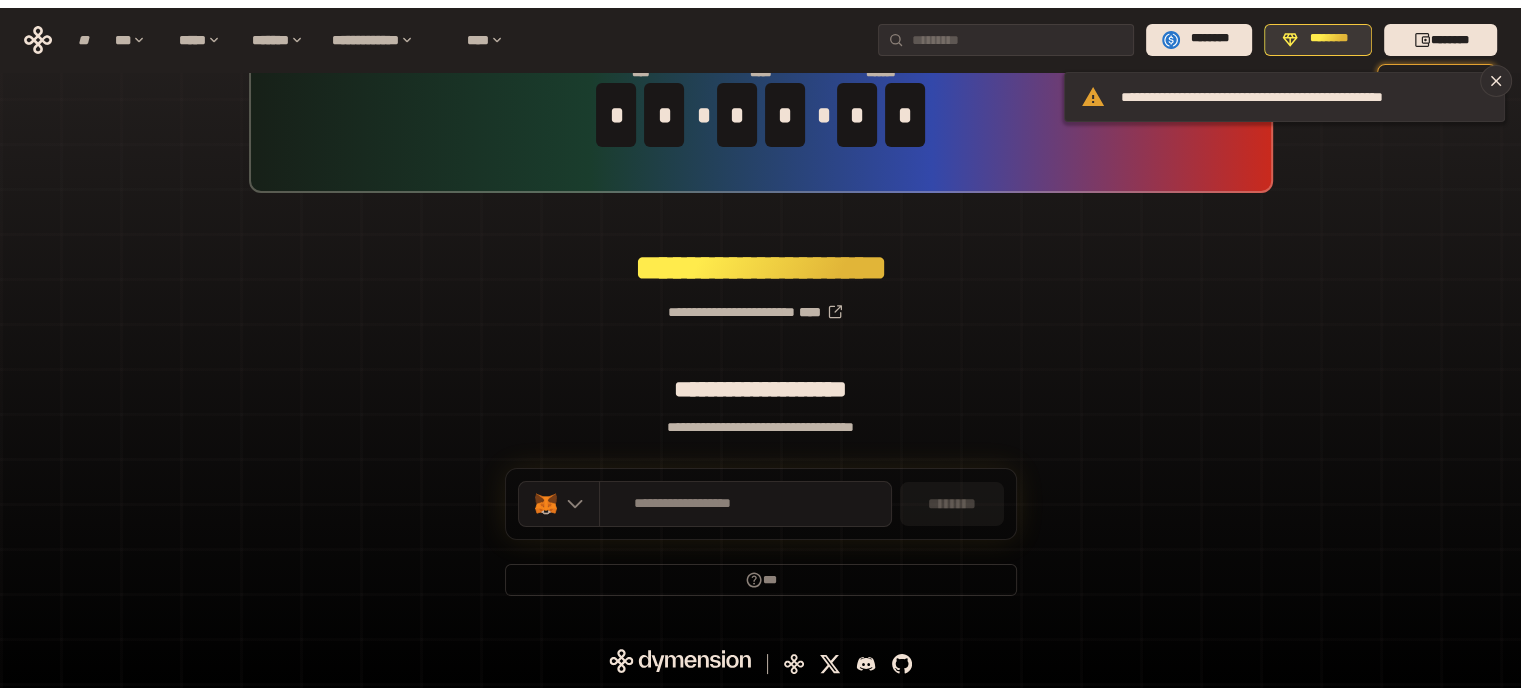 scroll, scrollTop: 87, scrollLeft: 0, axis: vertical 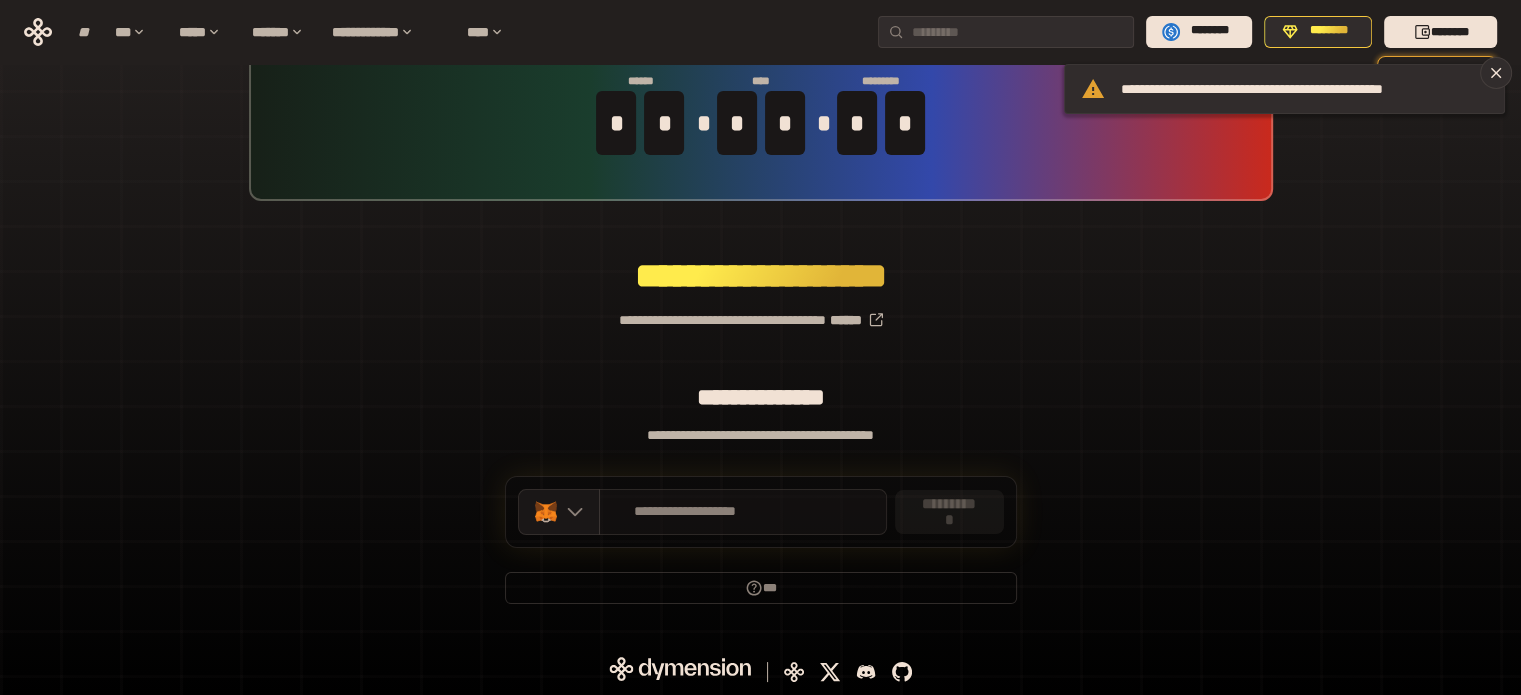 click on "**********" at bounding box center (743, 512) 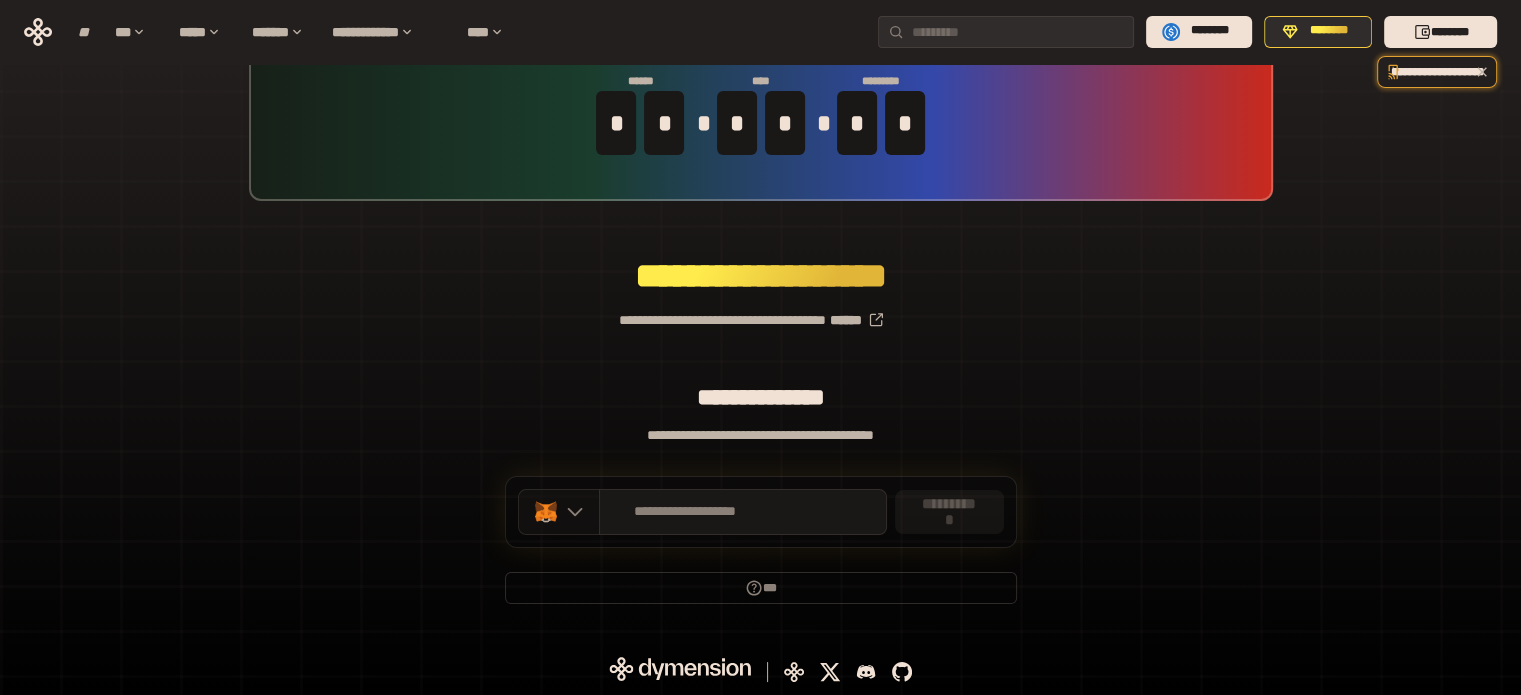 click at bounding box center (559, 512) 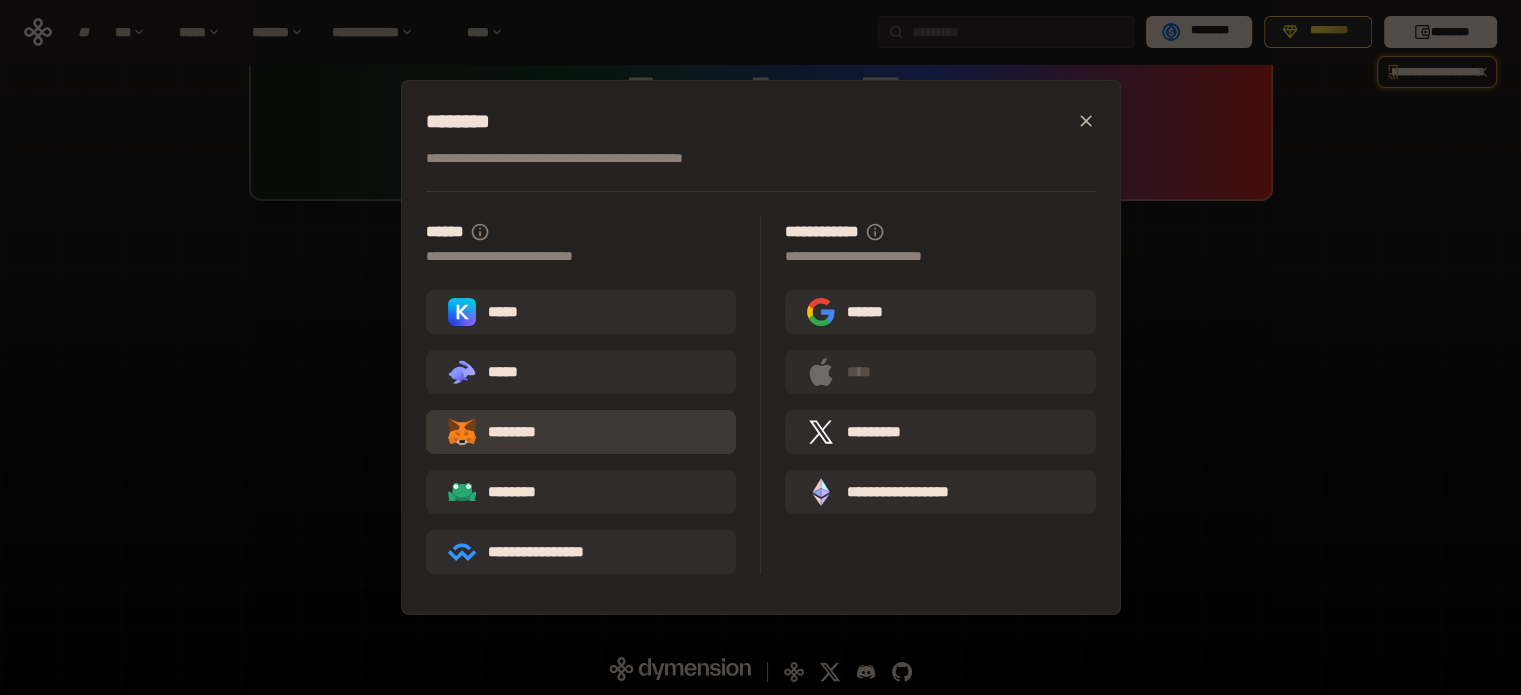 click on "********" at bounding box center [512, 431] 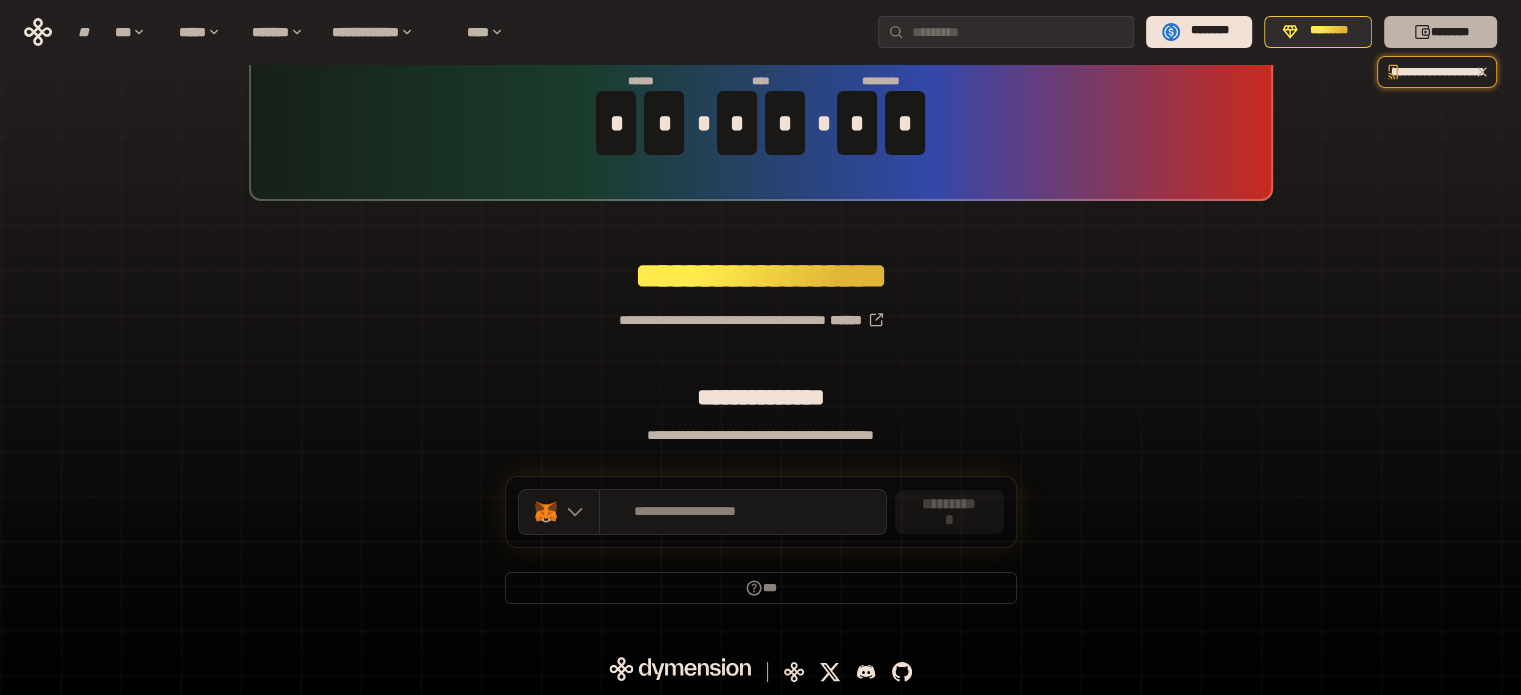 drag, startPoint x: 1443, startPoint y: 27, endPoint x: 1425, endPoint y: 37, distance: 20.59126 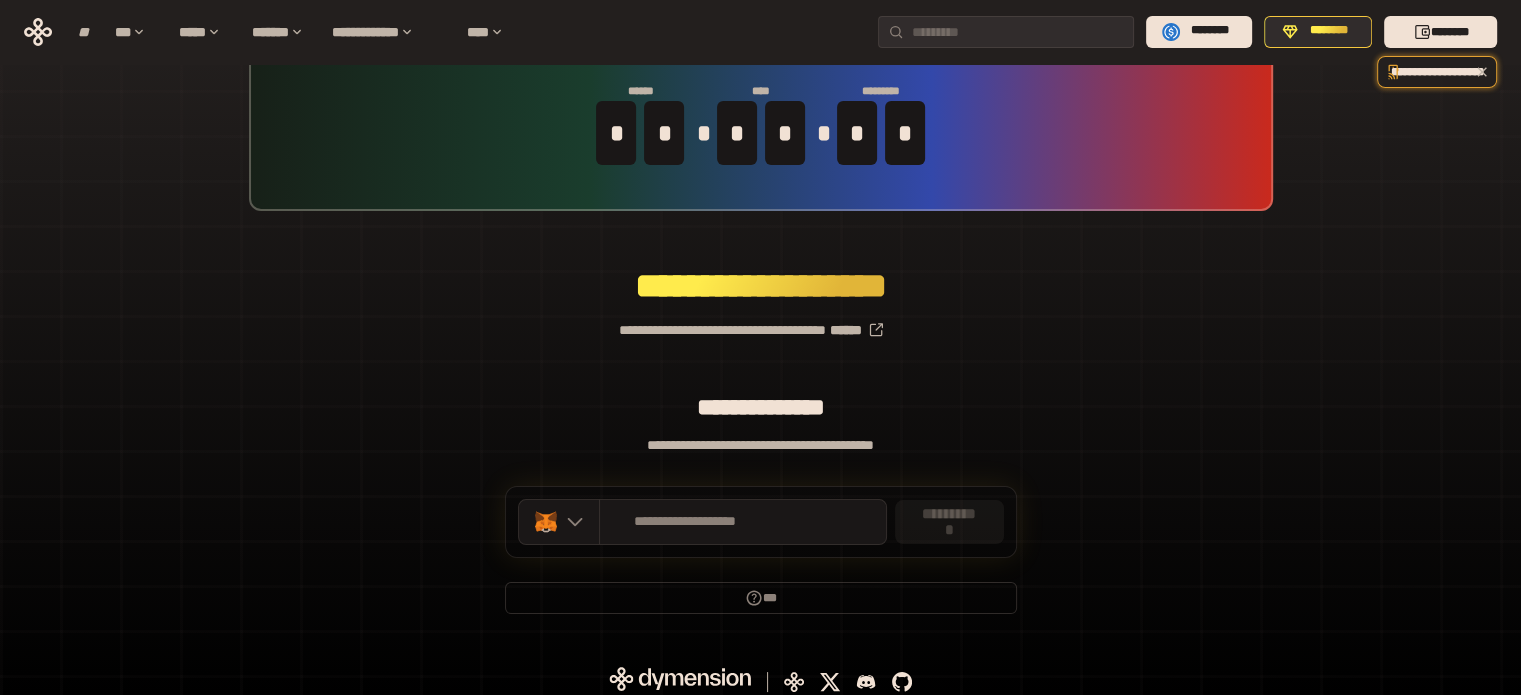 scroll, scrollTop: 87, scrollLeft: 0, axis: vertical 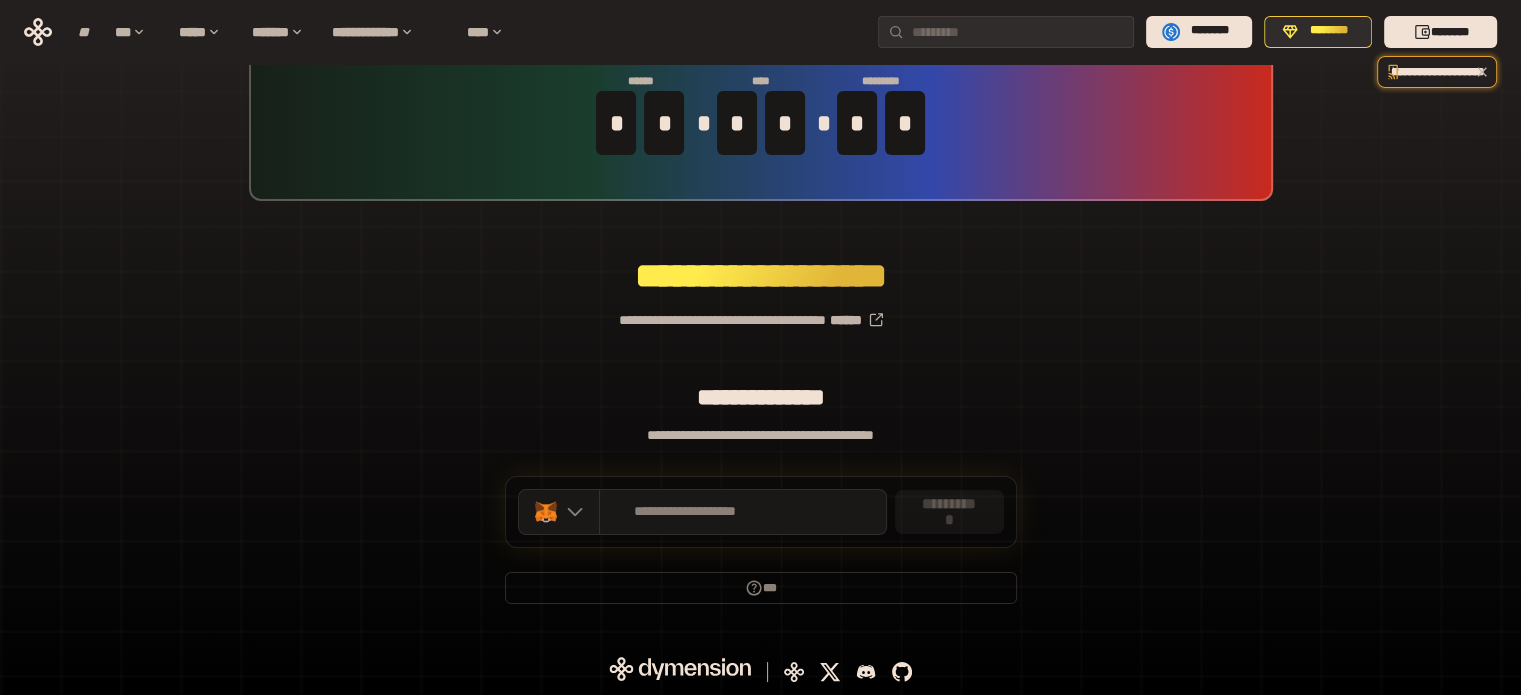 click on "********" at bounding box center [830, 276] 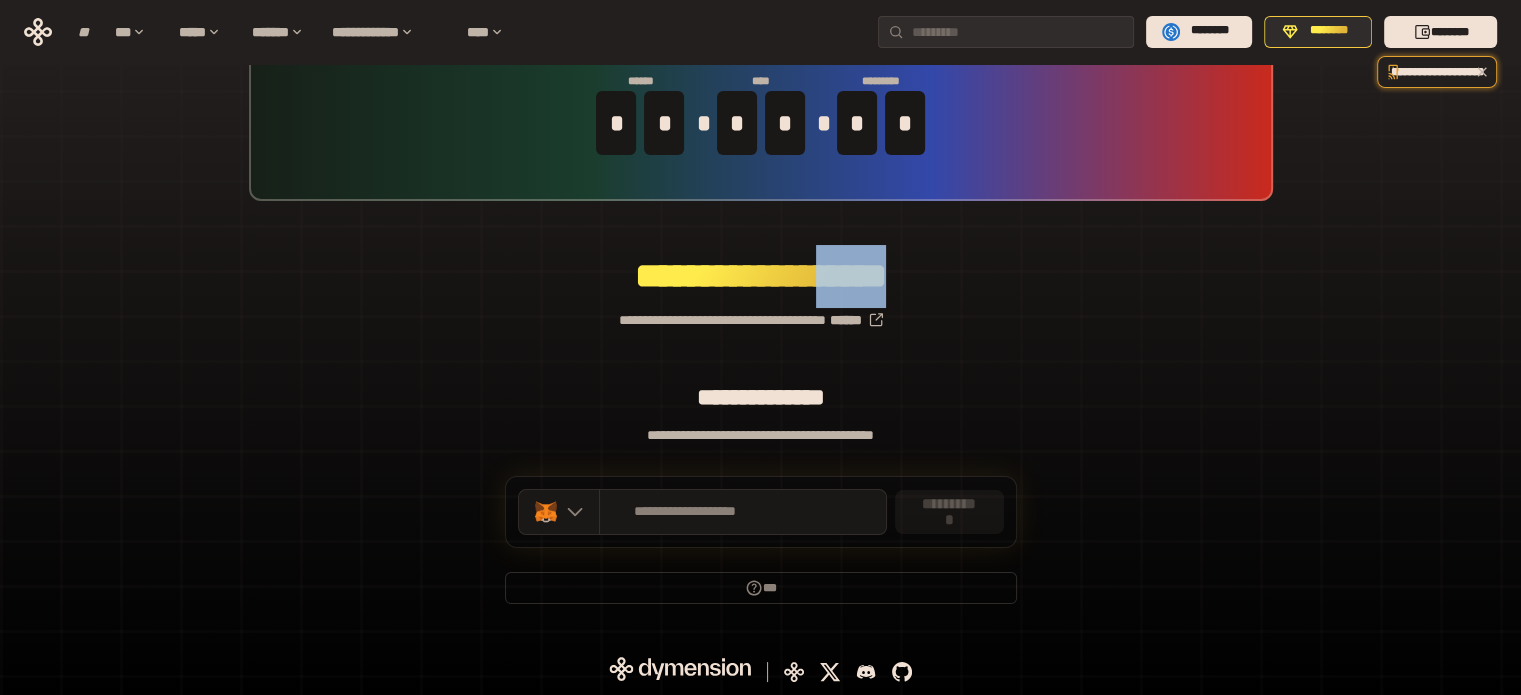 click on "********" at bounding box center (830, 276) 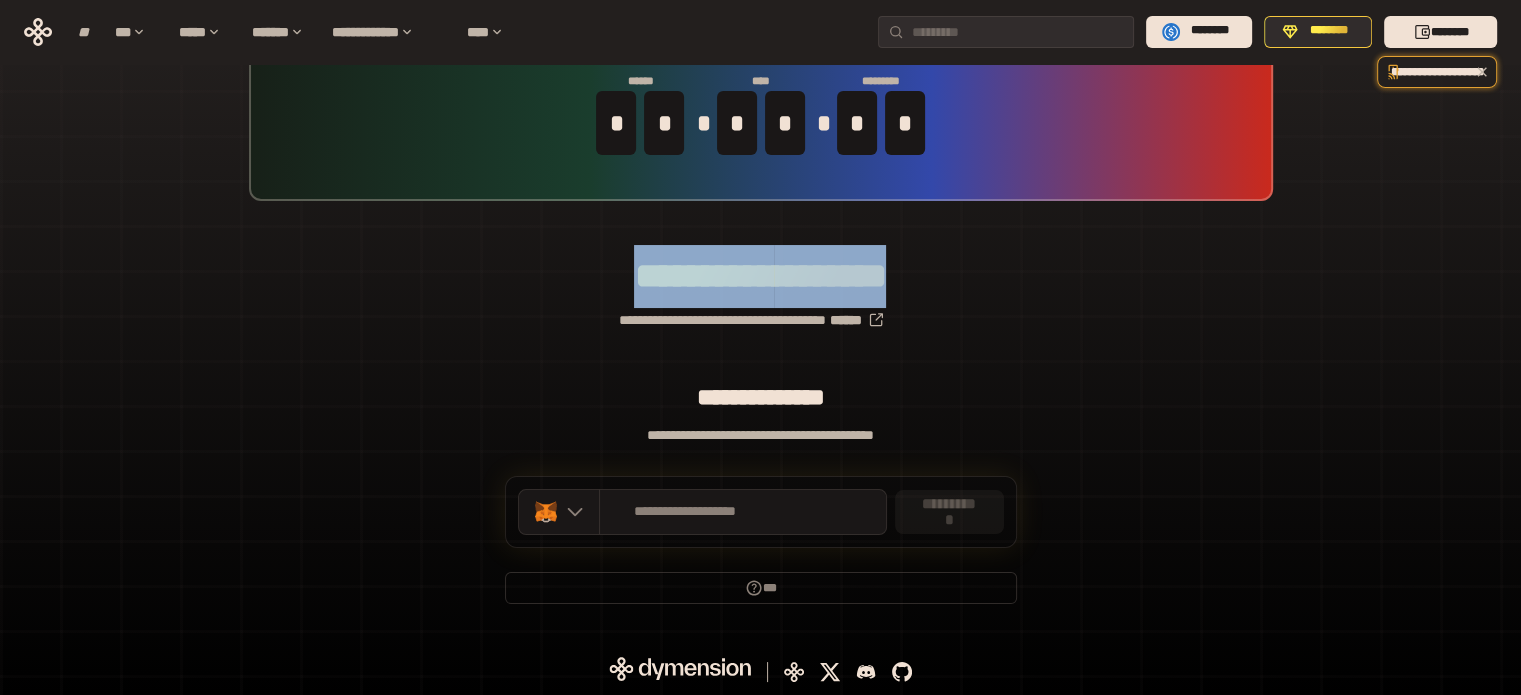 click on "********" at bounding box center (830, 276) 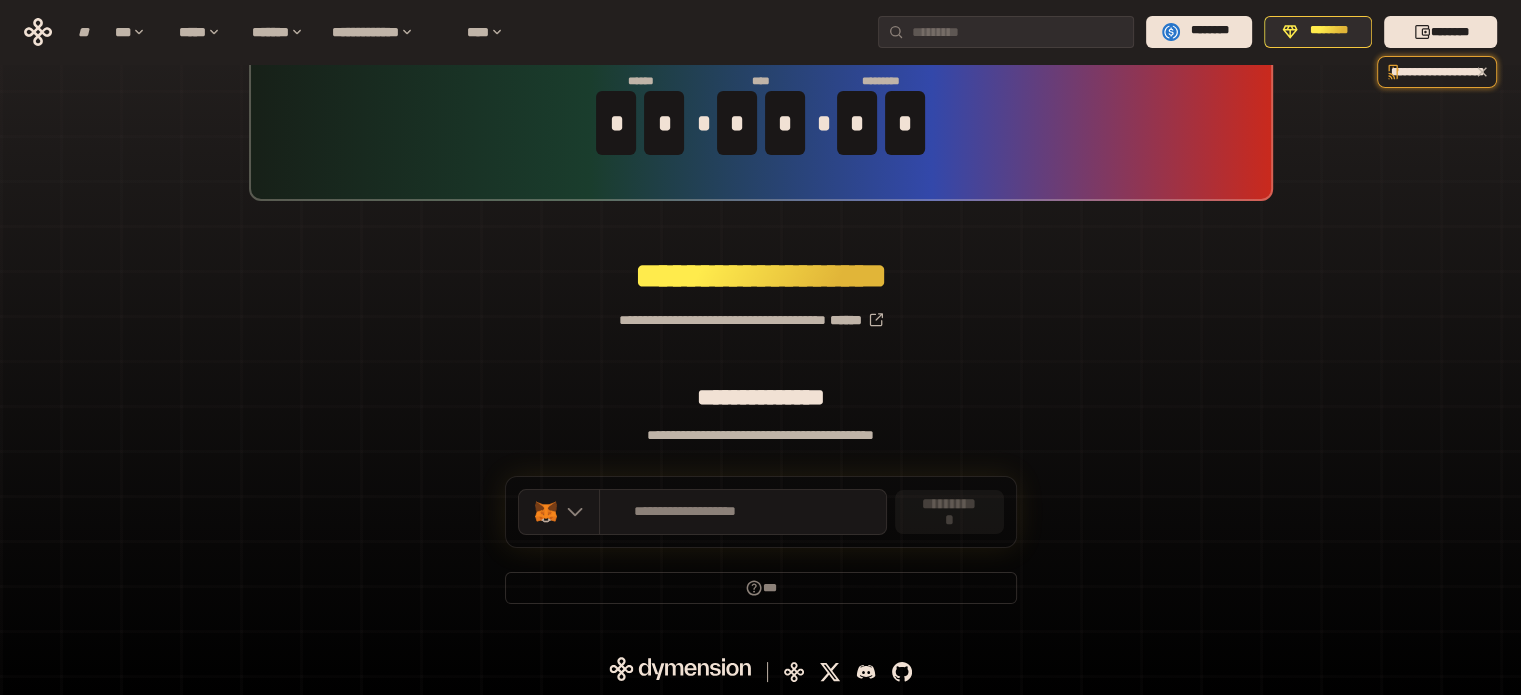 click on "********" at bounding box center [642, 320] 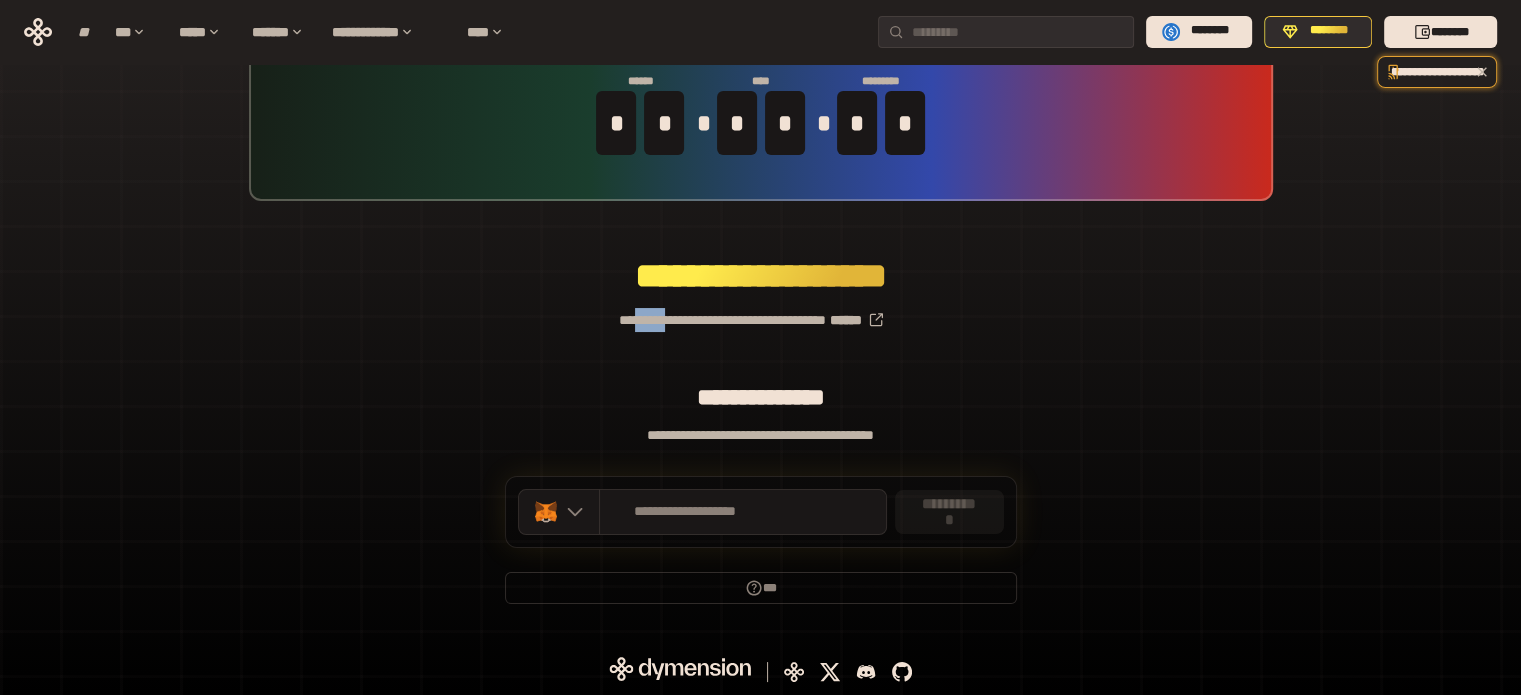 click on "********" at bounding box center [642, 320] 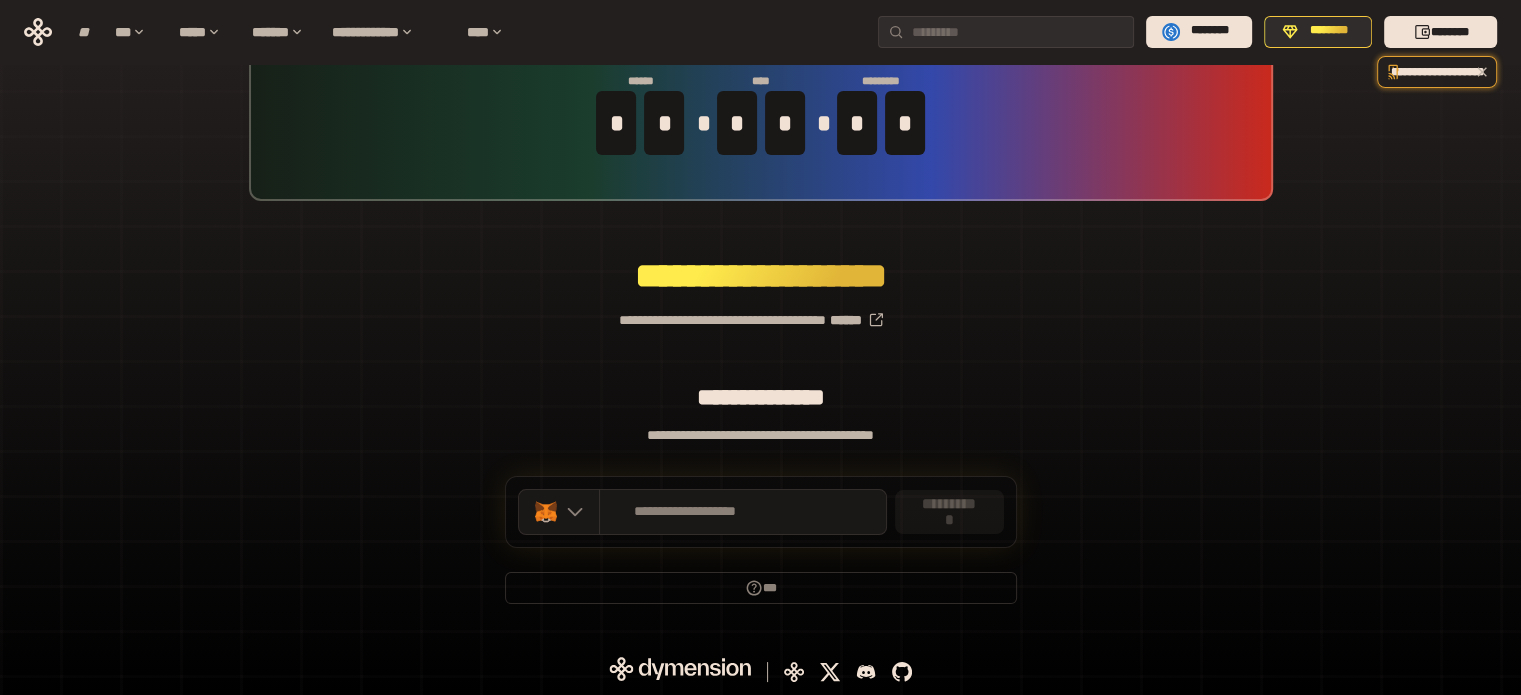 click on "**********" at bounding box center (745, 320) 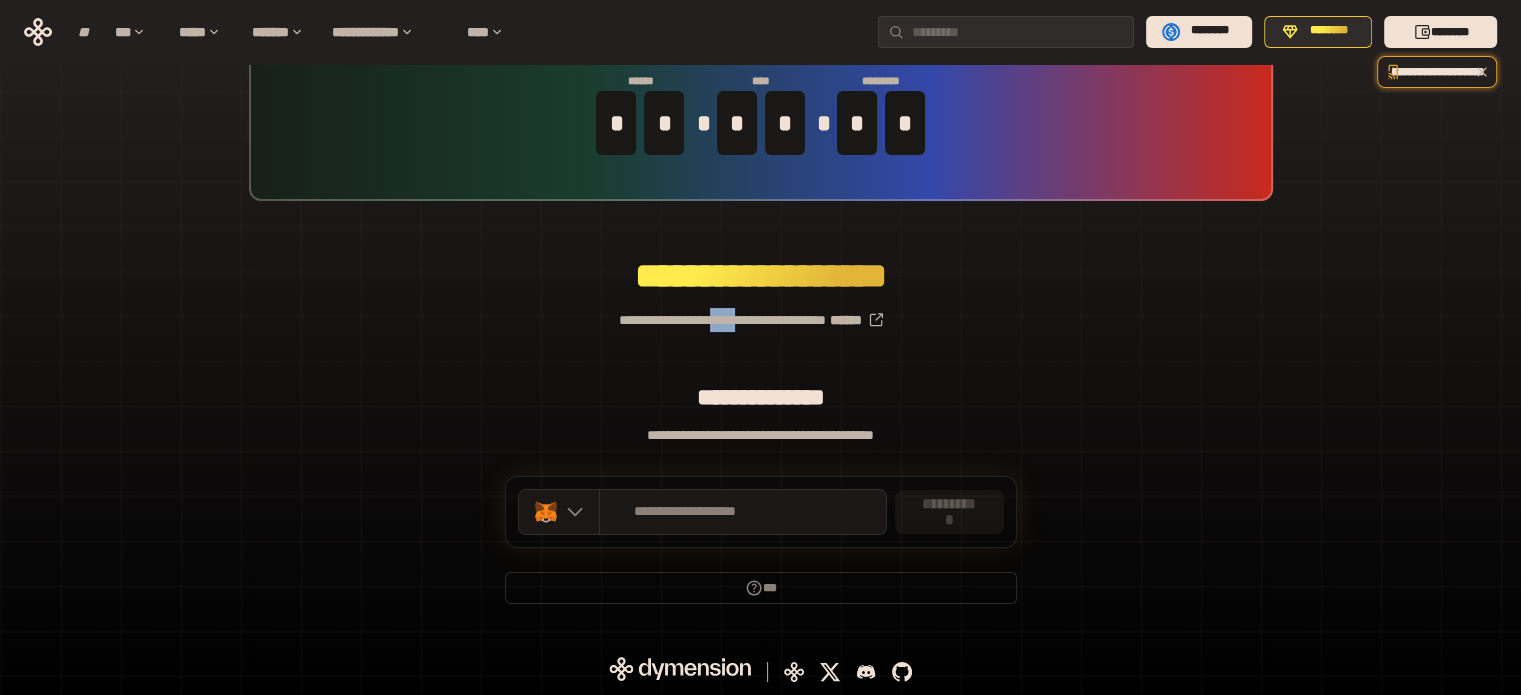 click on "**********" at bounding box center [745, 320] 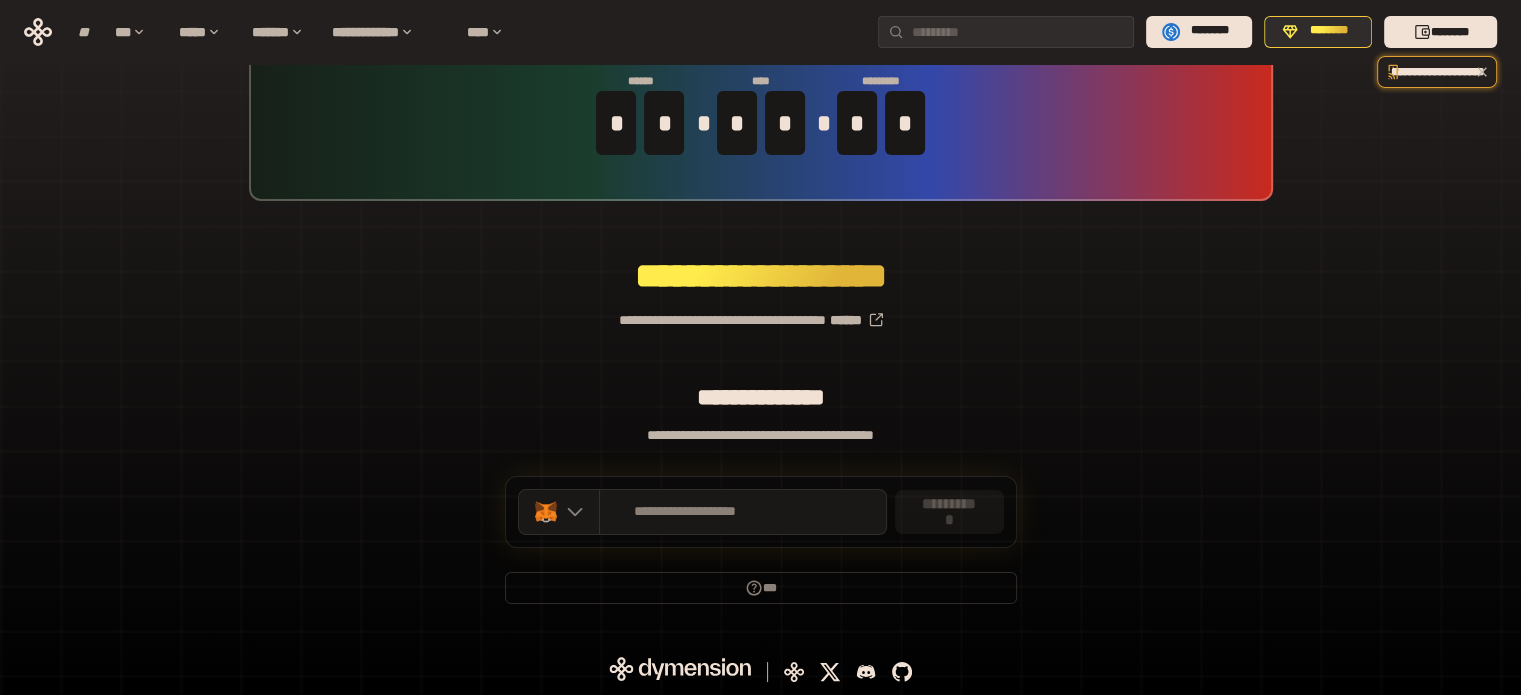 click on "********" at bounding box center [738, 397] 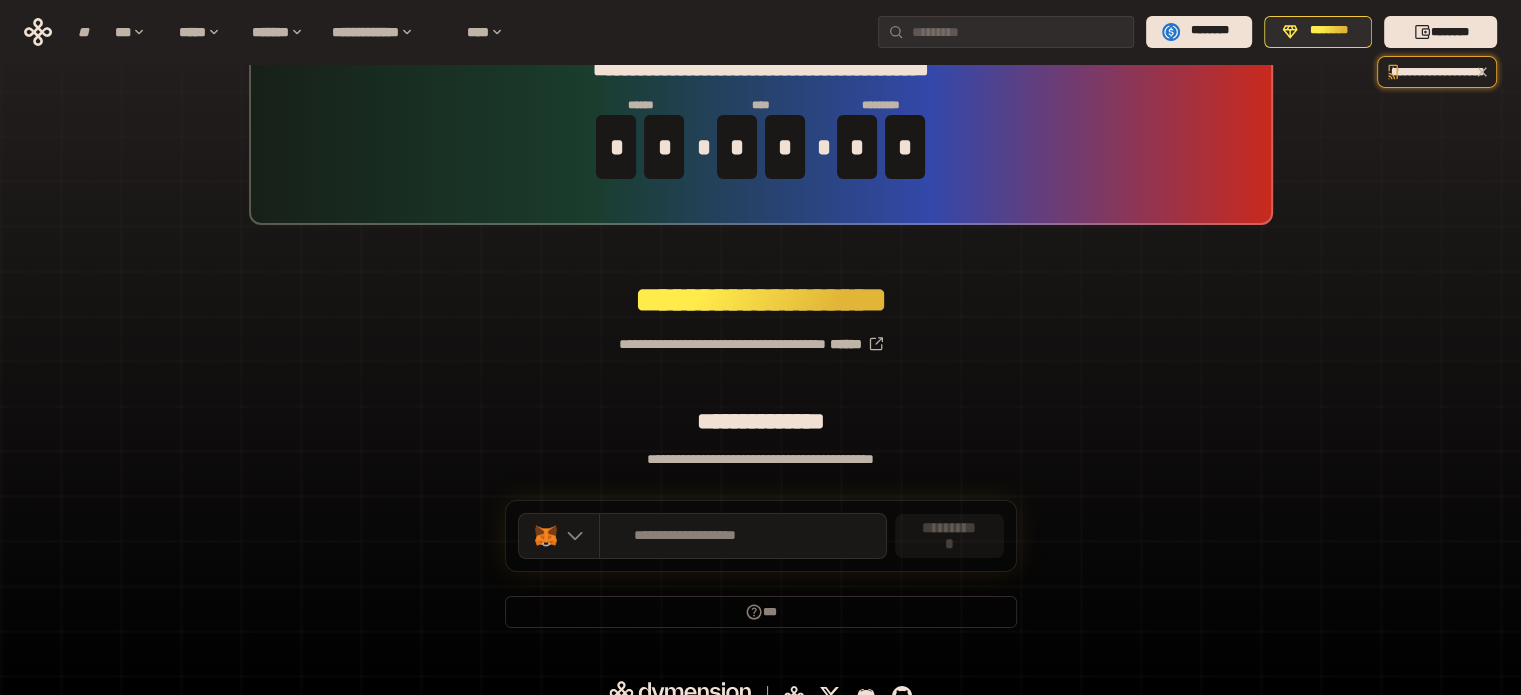 scroll, scrollTop: 0, scrollLeft: 0, axis: both 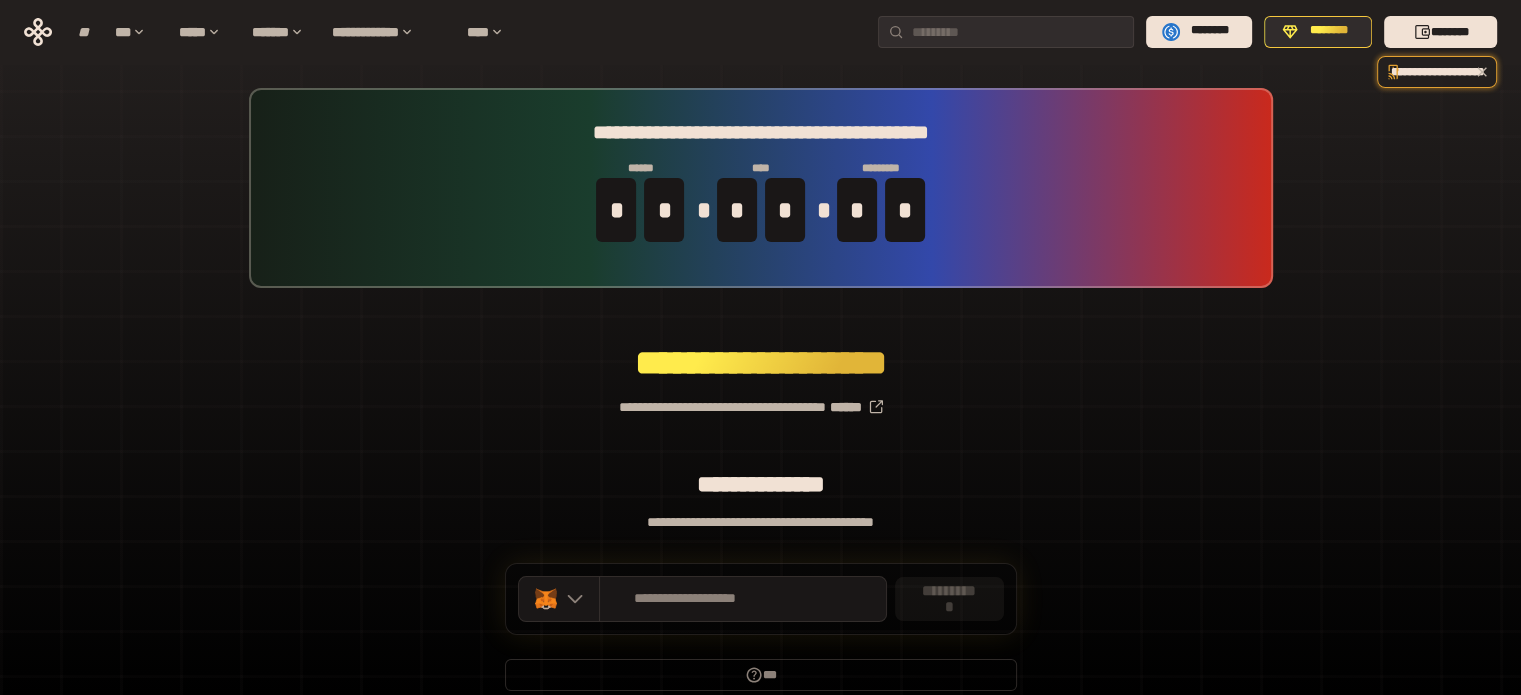 click on "**********" at bounding box center (761, 188) 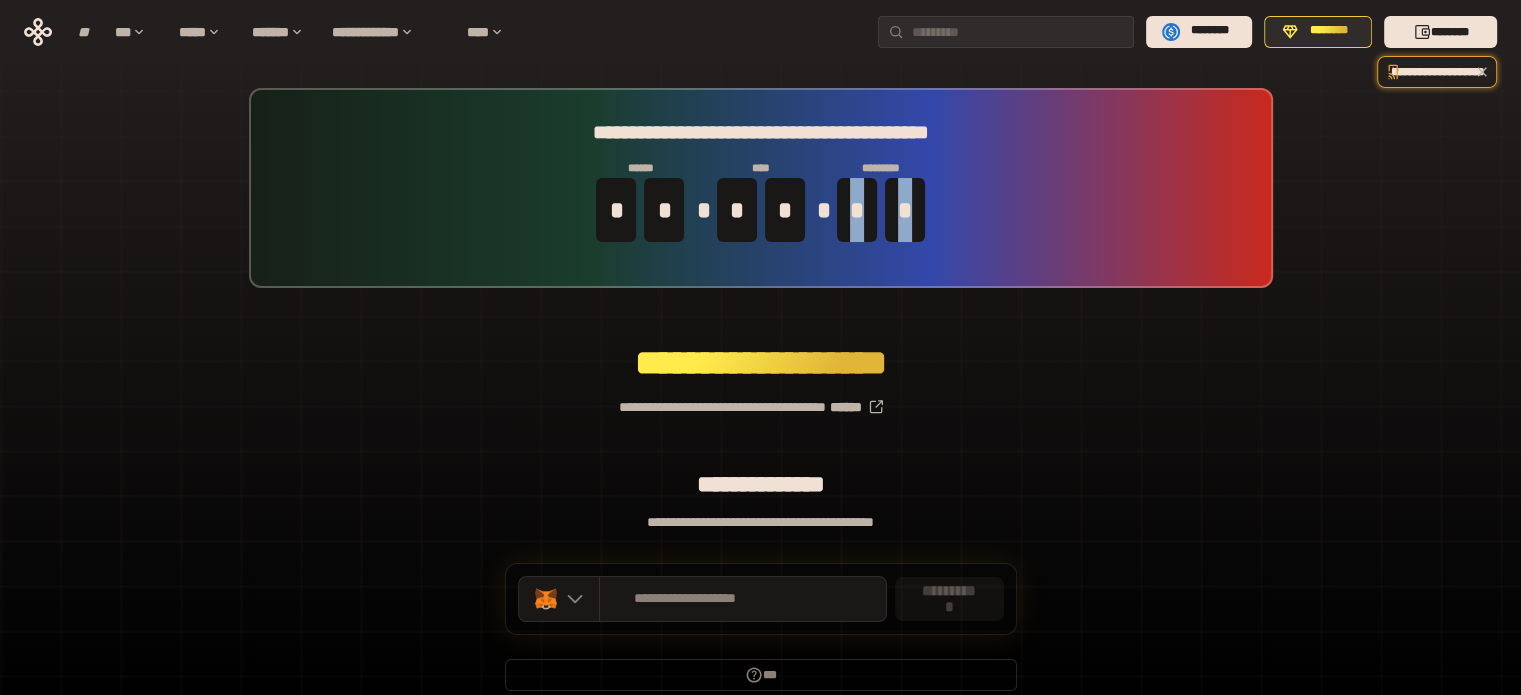 click on "**********" at bounding box center [761, 188] 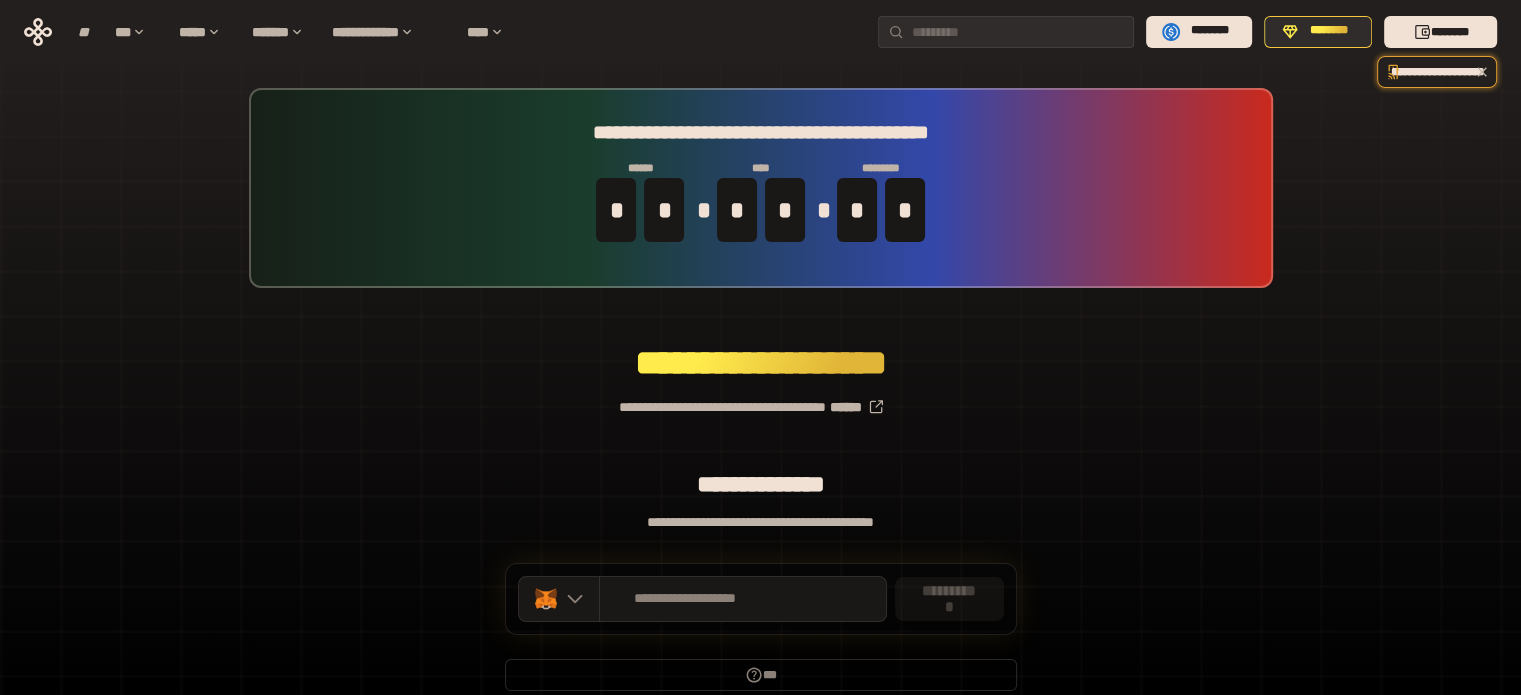 click on "**********" at bounding box center (761, 188) 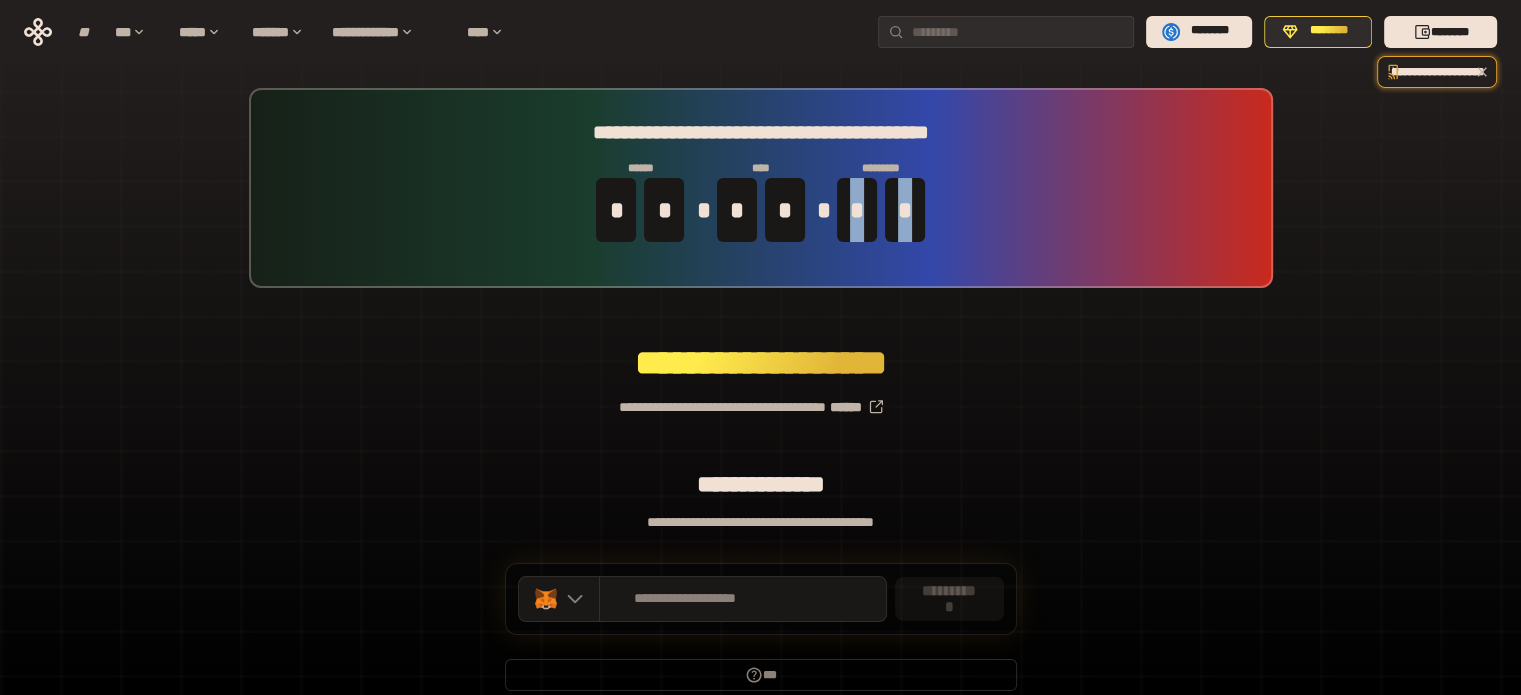 click on "**********" at bounding box center (761, 188) 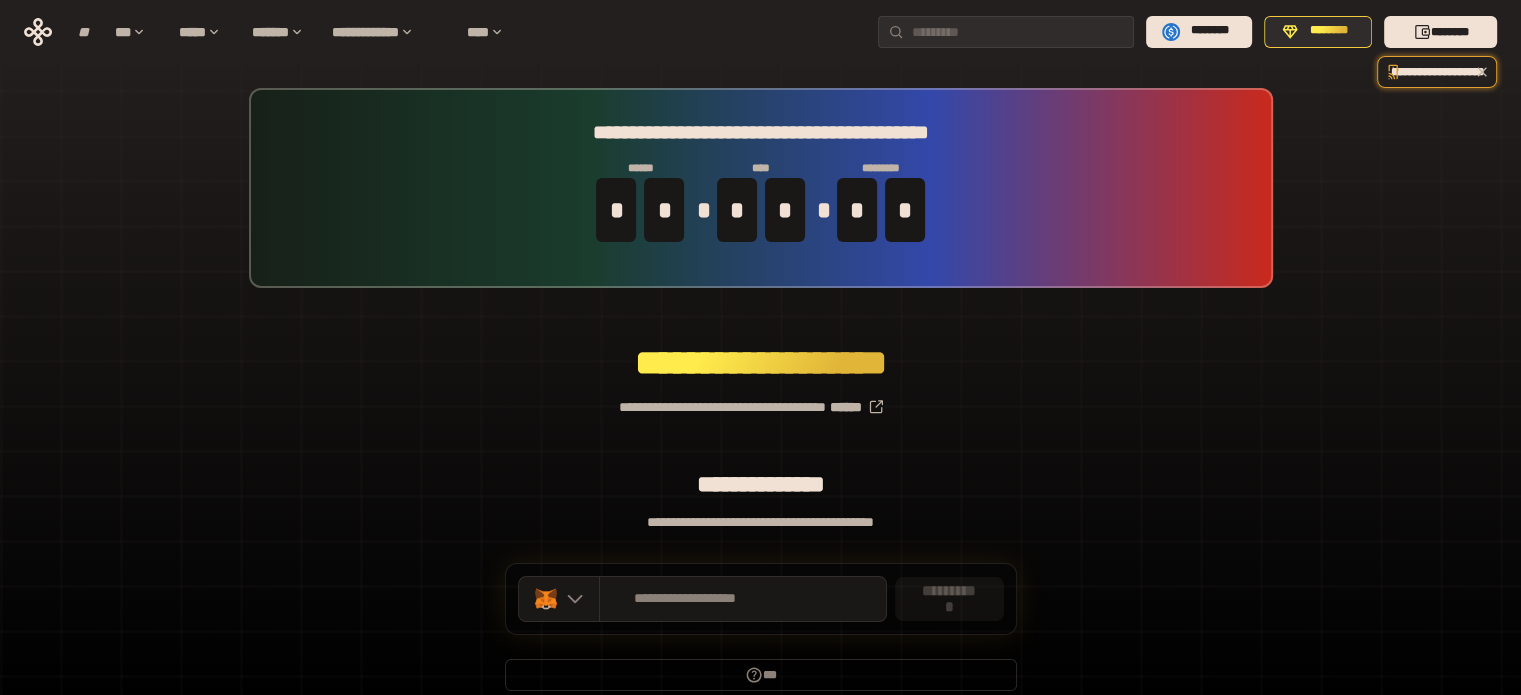 click on "**********" at bounding box center (761, 188) 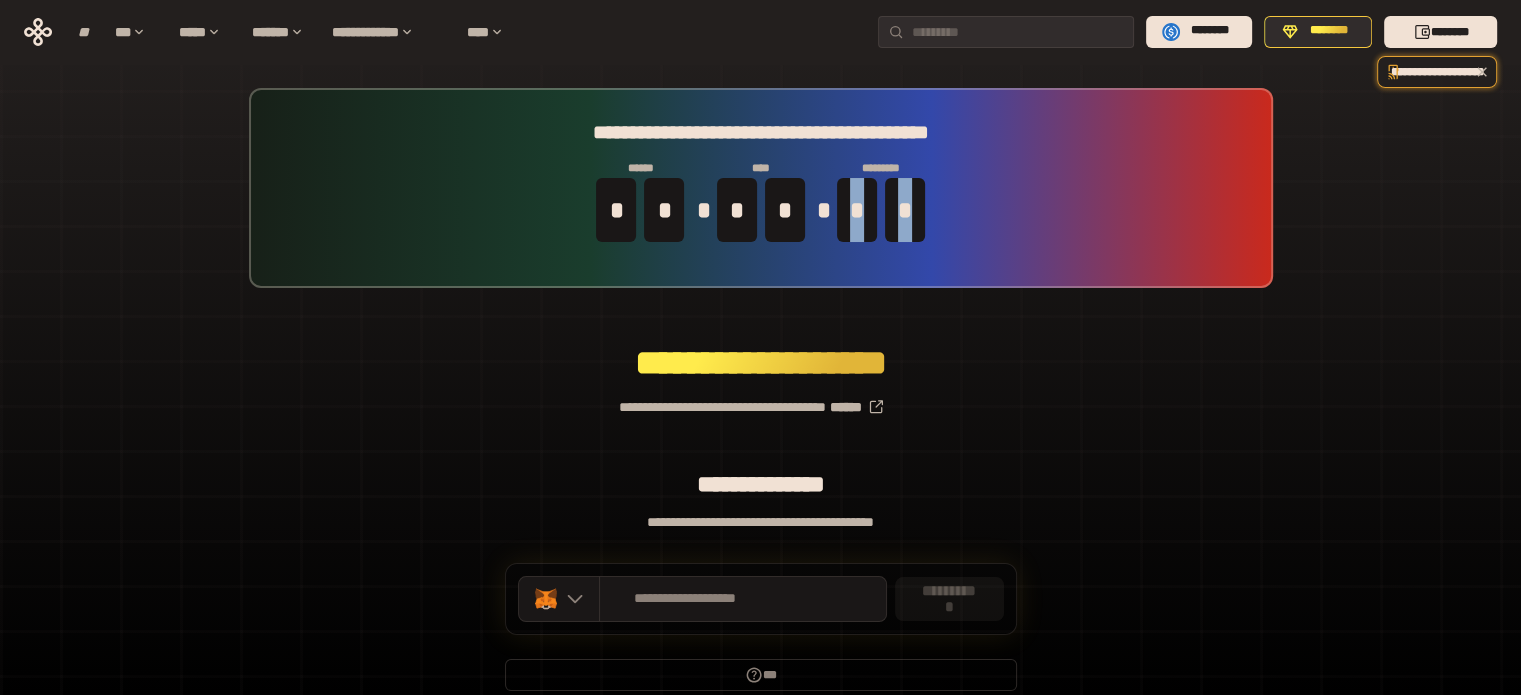 click on "**********" at bounding box center [761, 188] 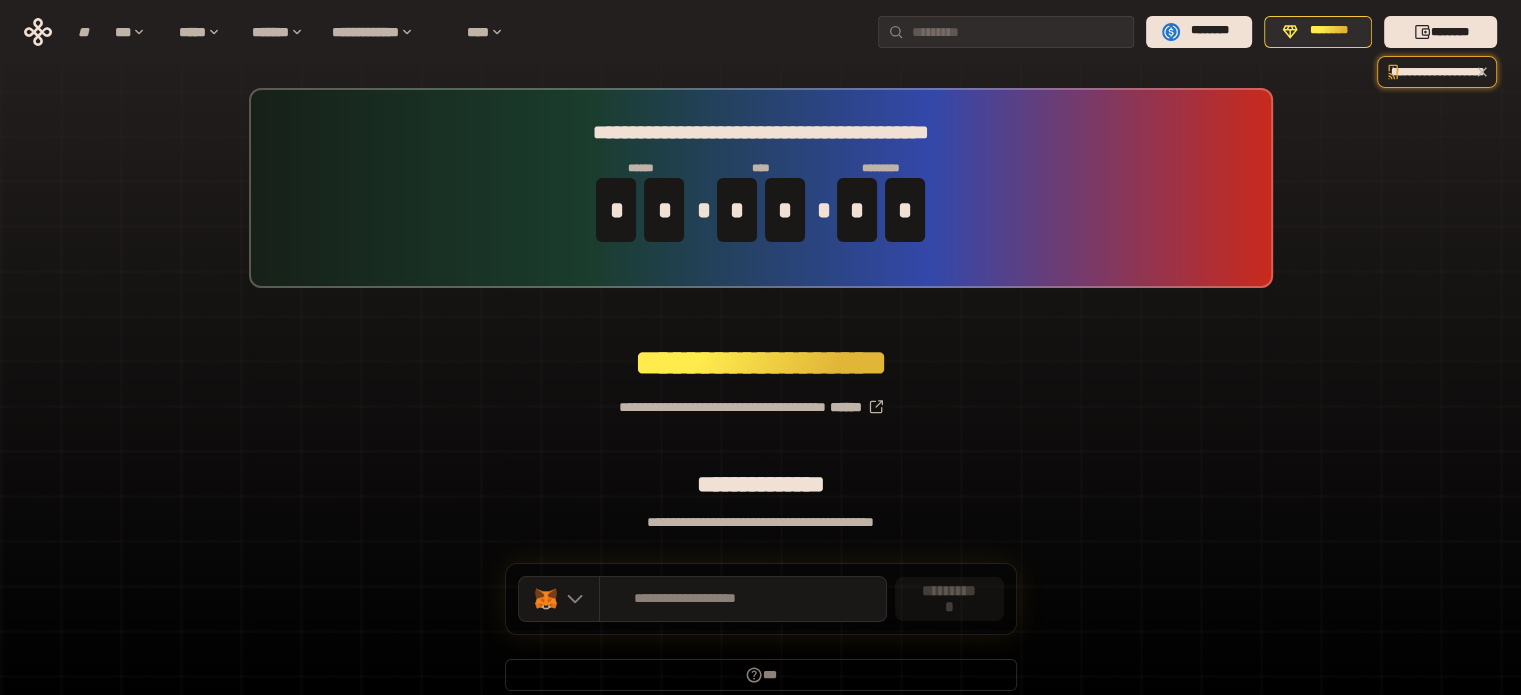 click on "*****" at bounding box center [802, 484] 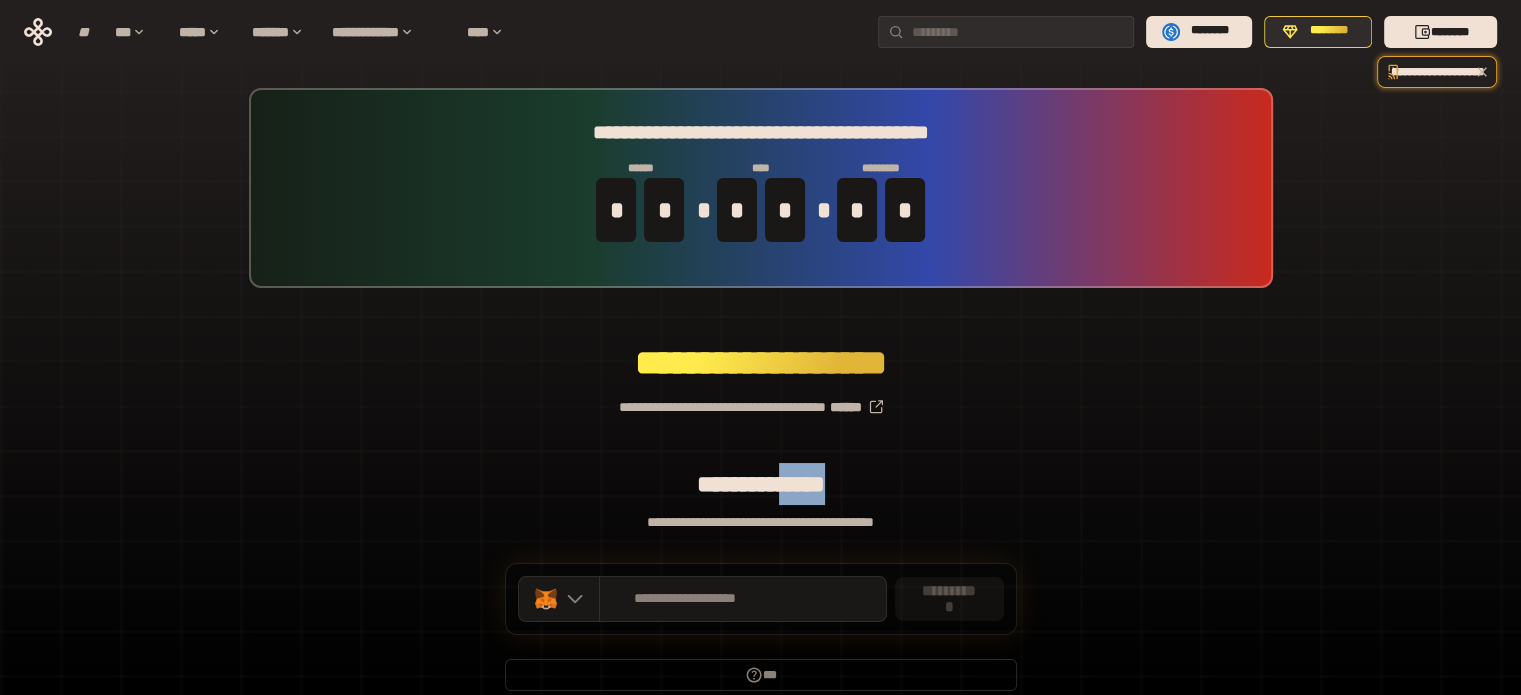 click on "*****" at bounding box center (802, 484) 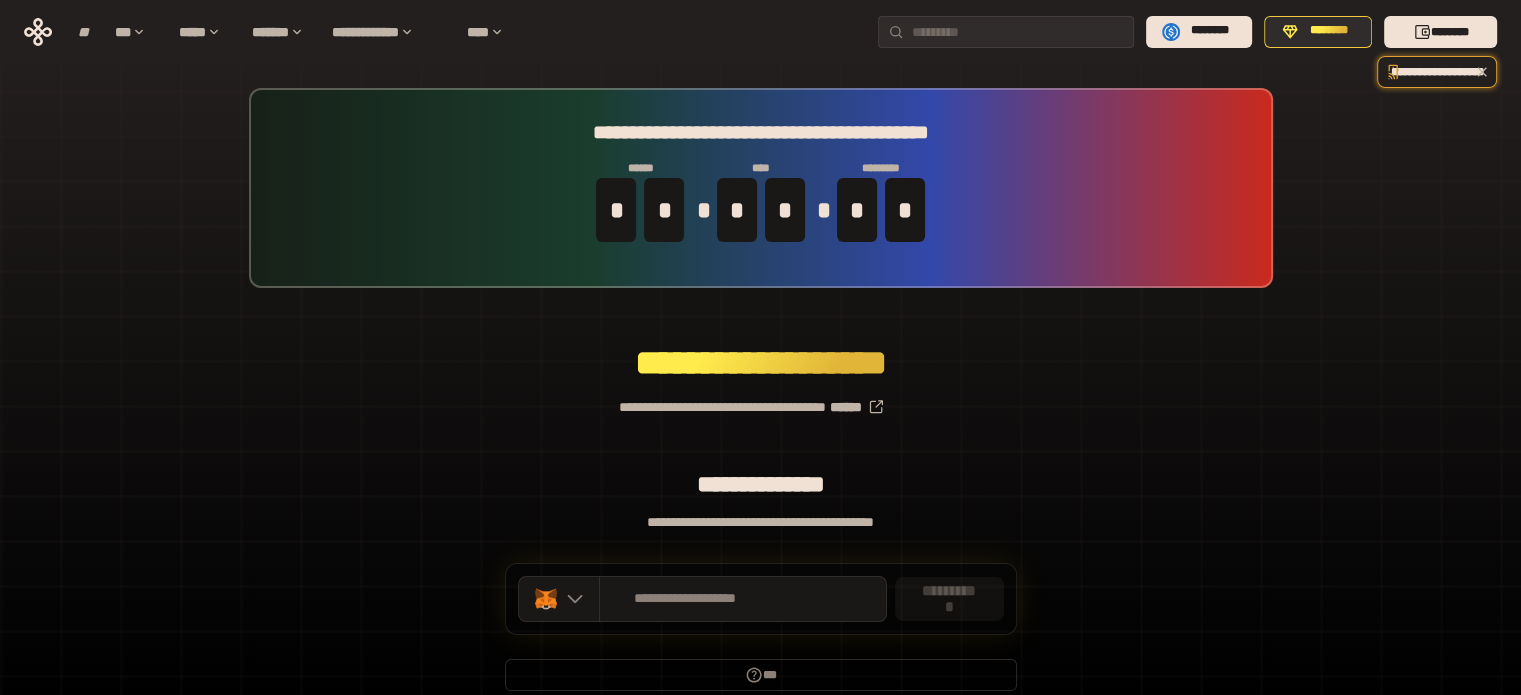 click on "********" at bounding box center (738, 484) 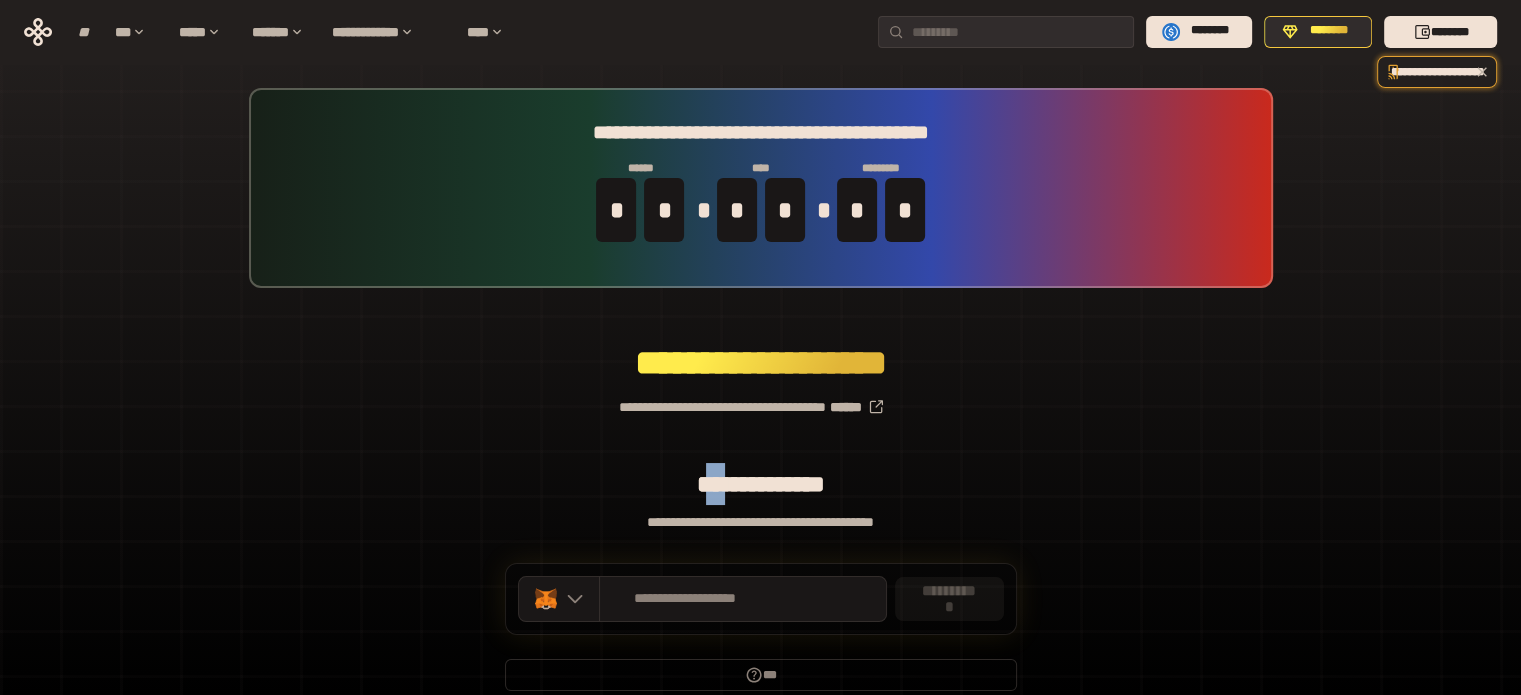 click on "********" at bounding box center [738, 484] 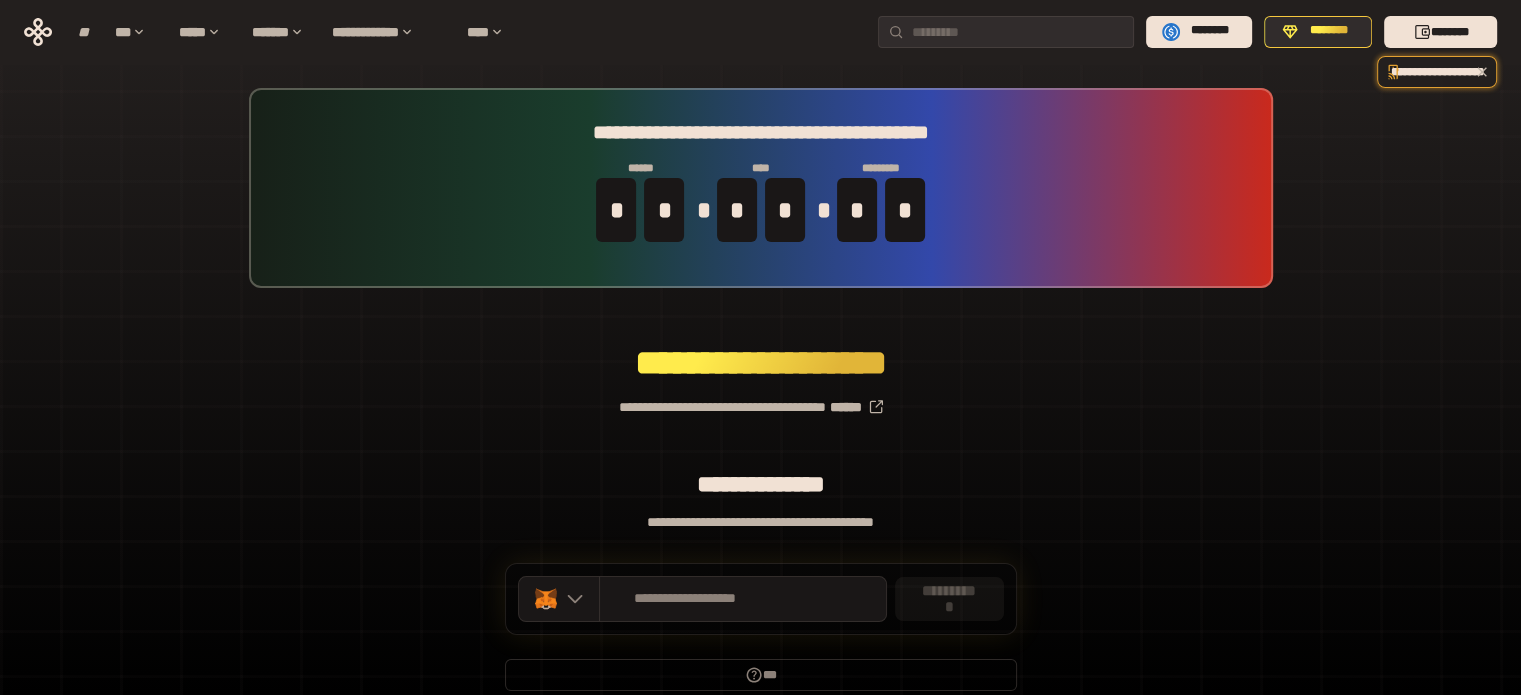 click on "********" at bounding box center [738, 484] 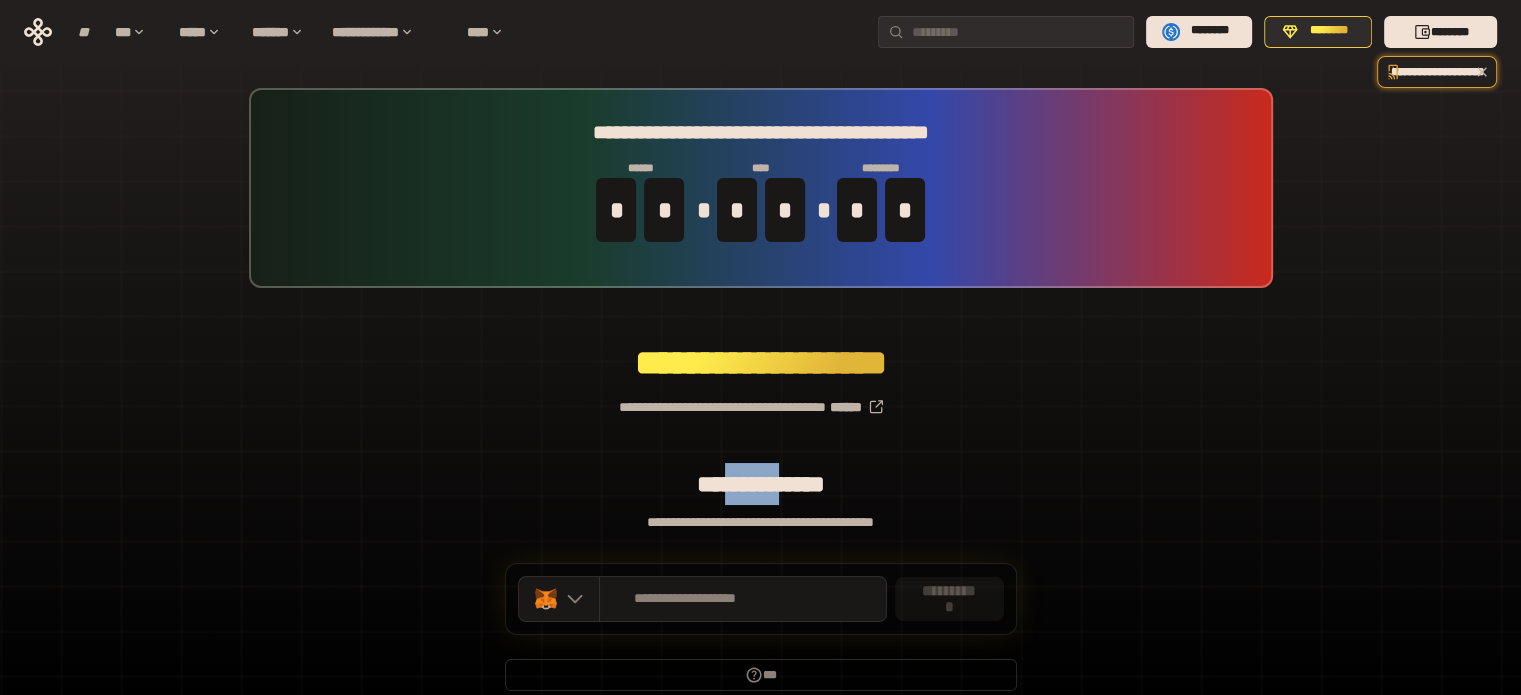 click on "********" at bounding box center (738, 484) 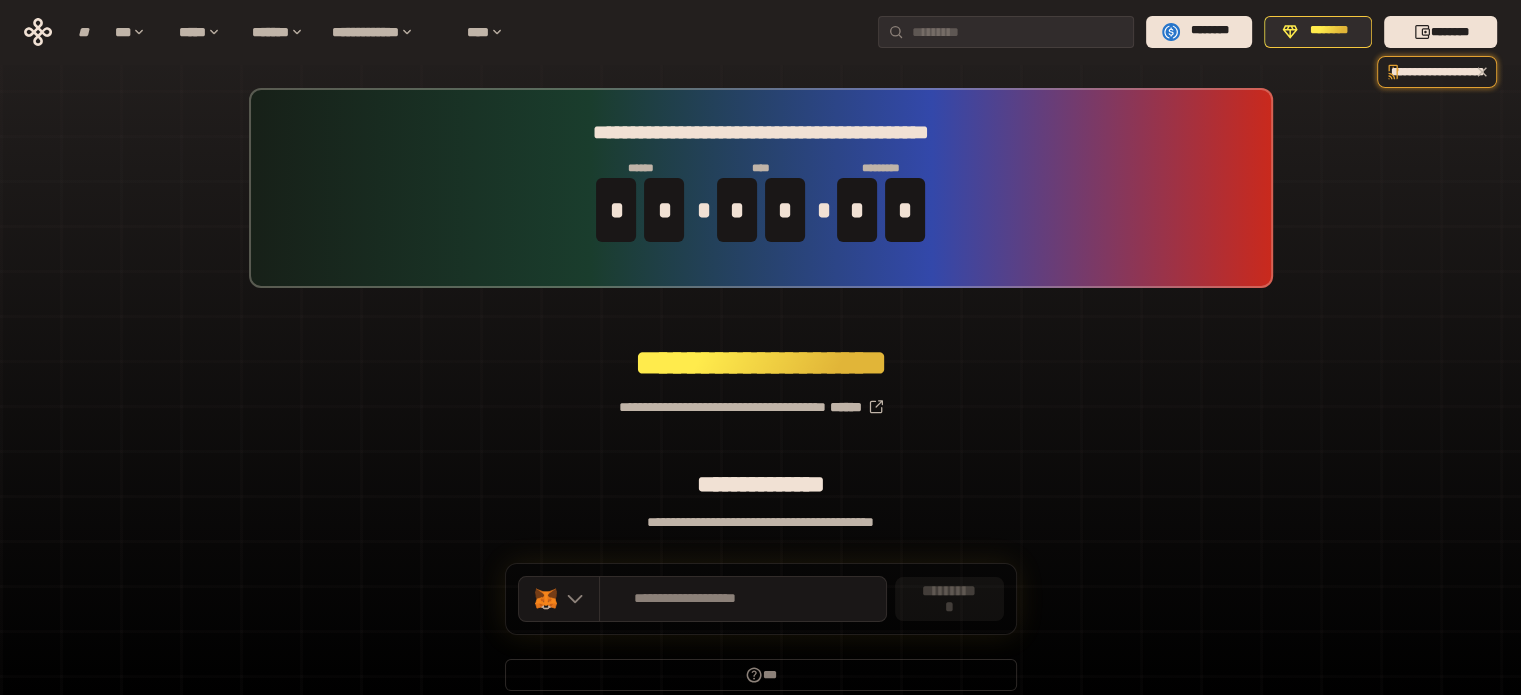 click on "**********" at bounding box center (761, 188) 